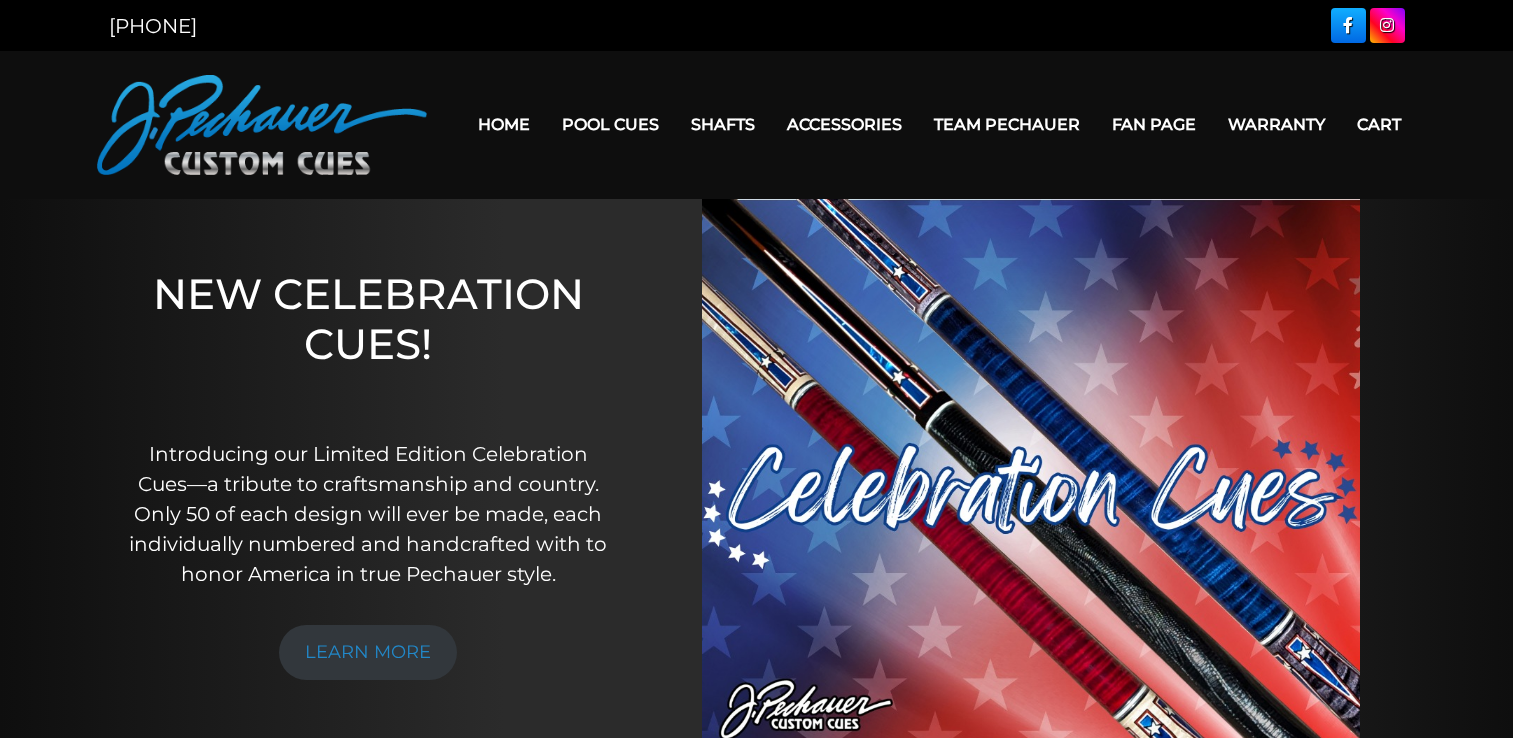 scroll, scrollTop: 0, scrollLeft: 0, axis: both 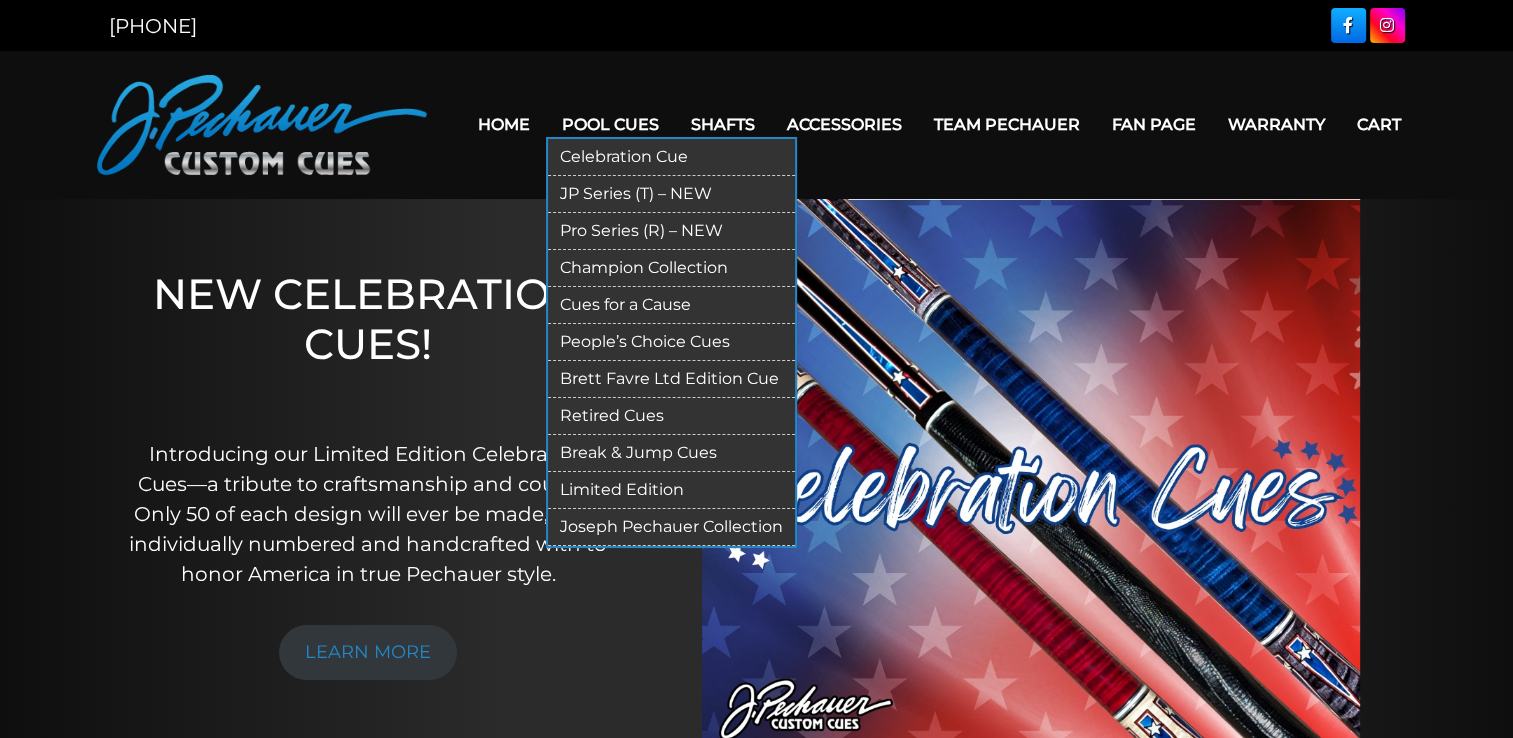 click on "Pool Cues" at bounding box center [610, 124] 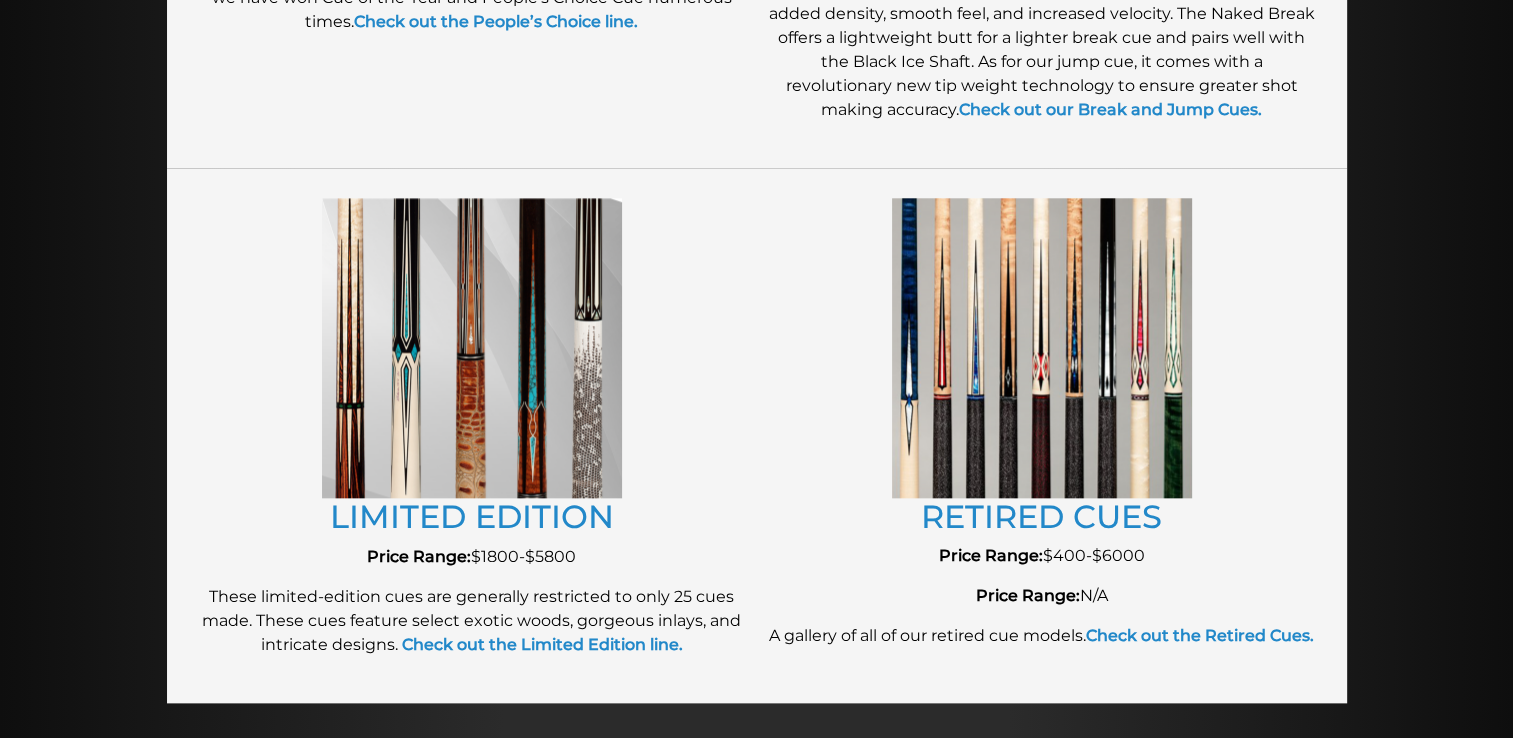 scroll, scrollTop: 2102, scrollLeft: 0, axis: vertical 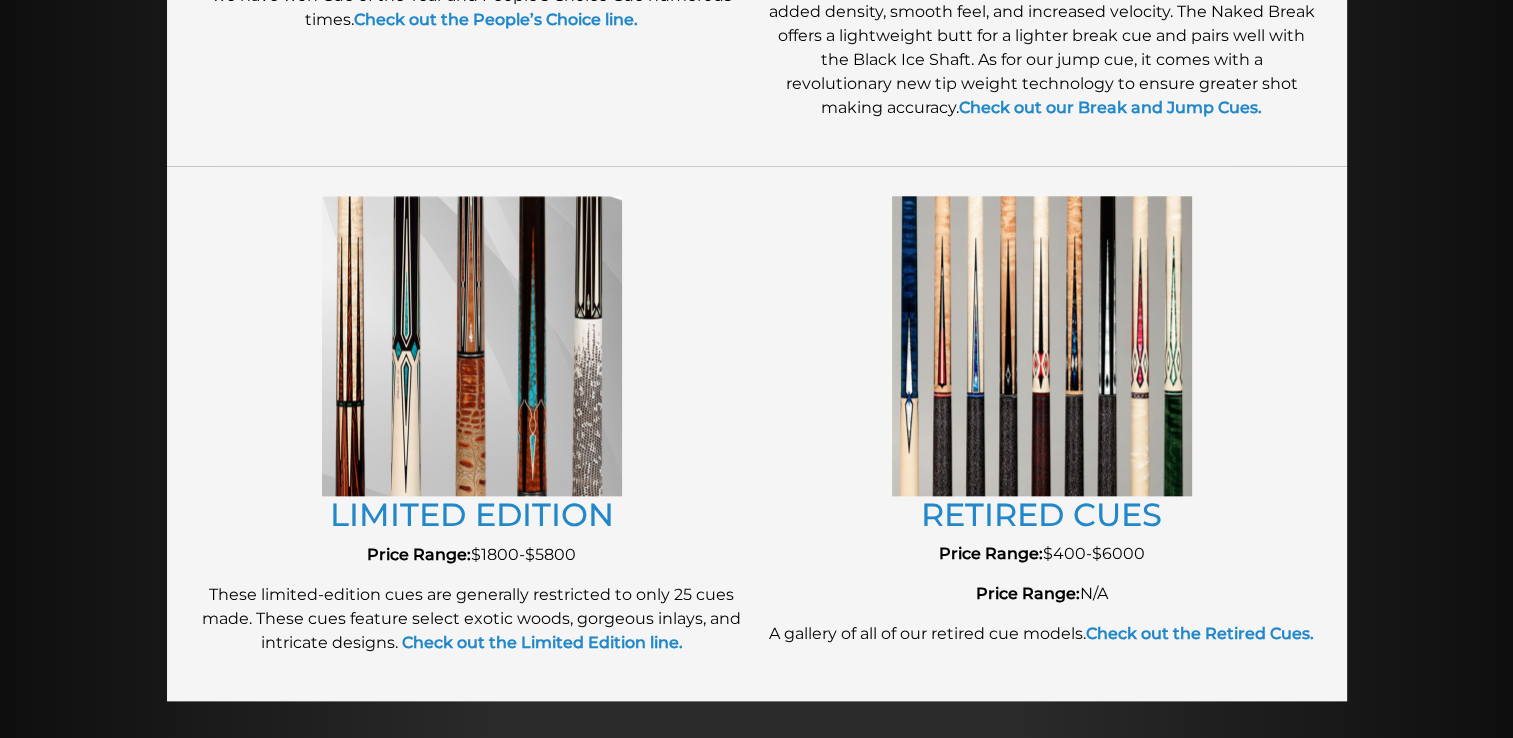 click at bounding box center (472, 346) 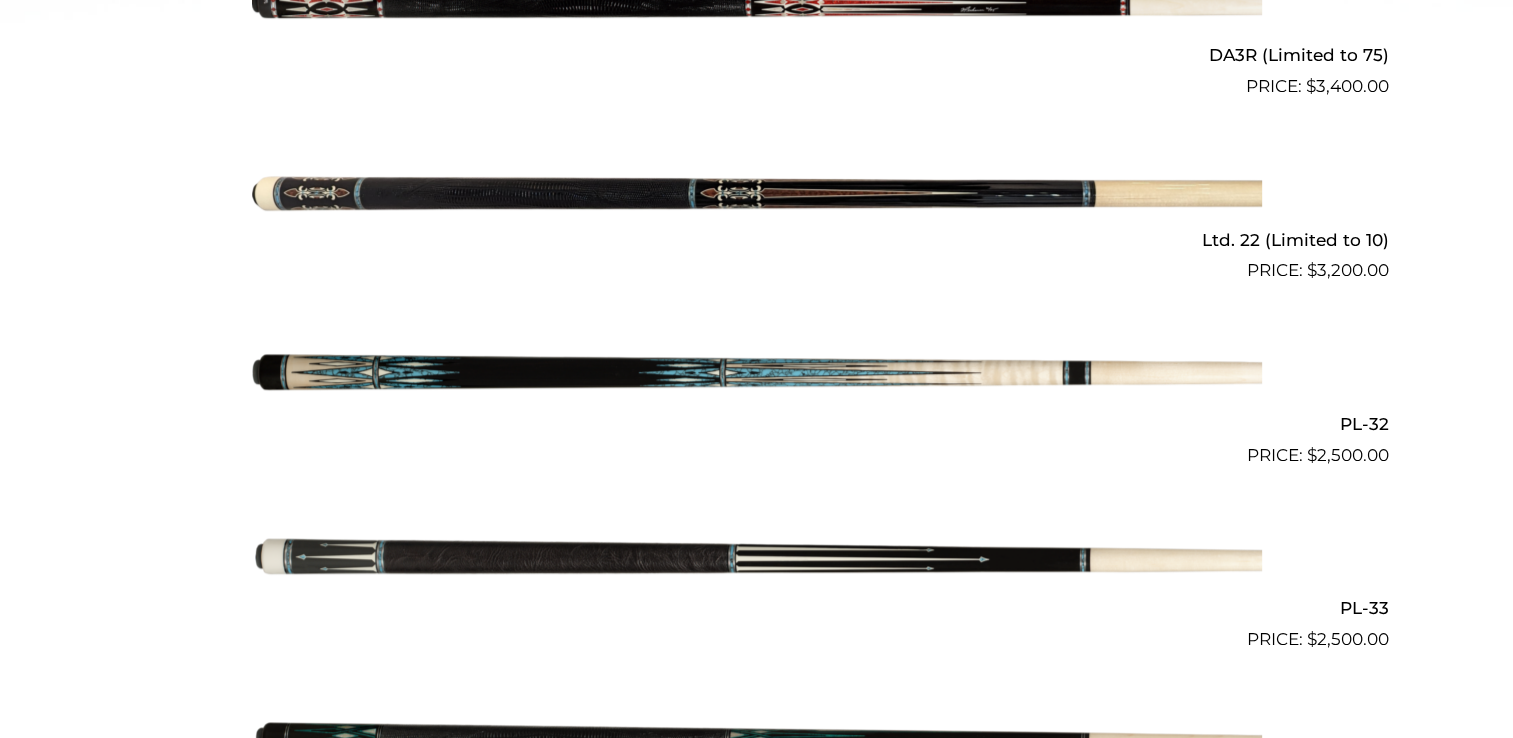 scroll, scrollTop: 1132, scrollLeft: 0, axis: vertical 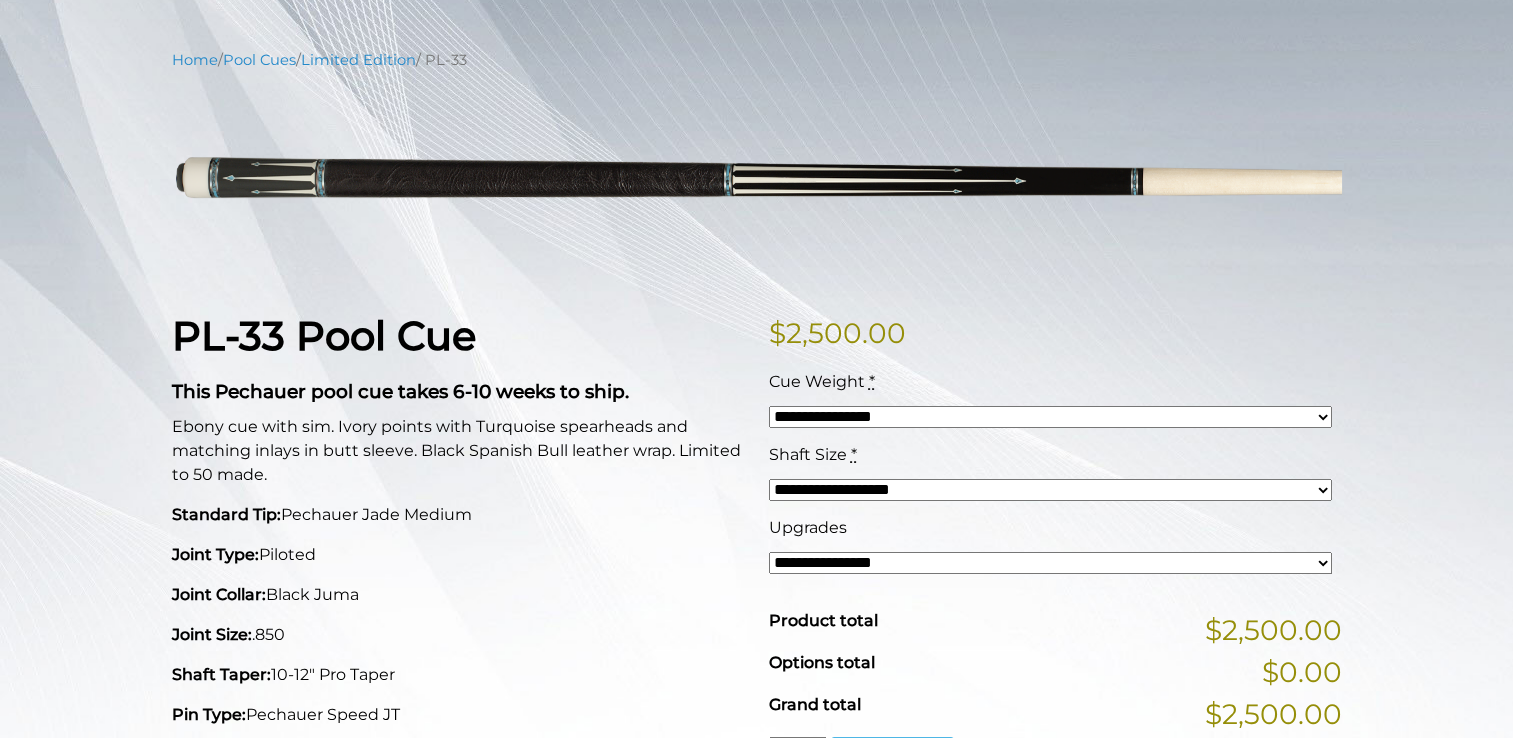 click on "**********" at bounding box center (1050, 563) 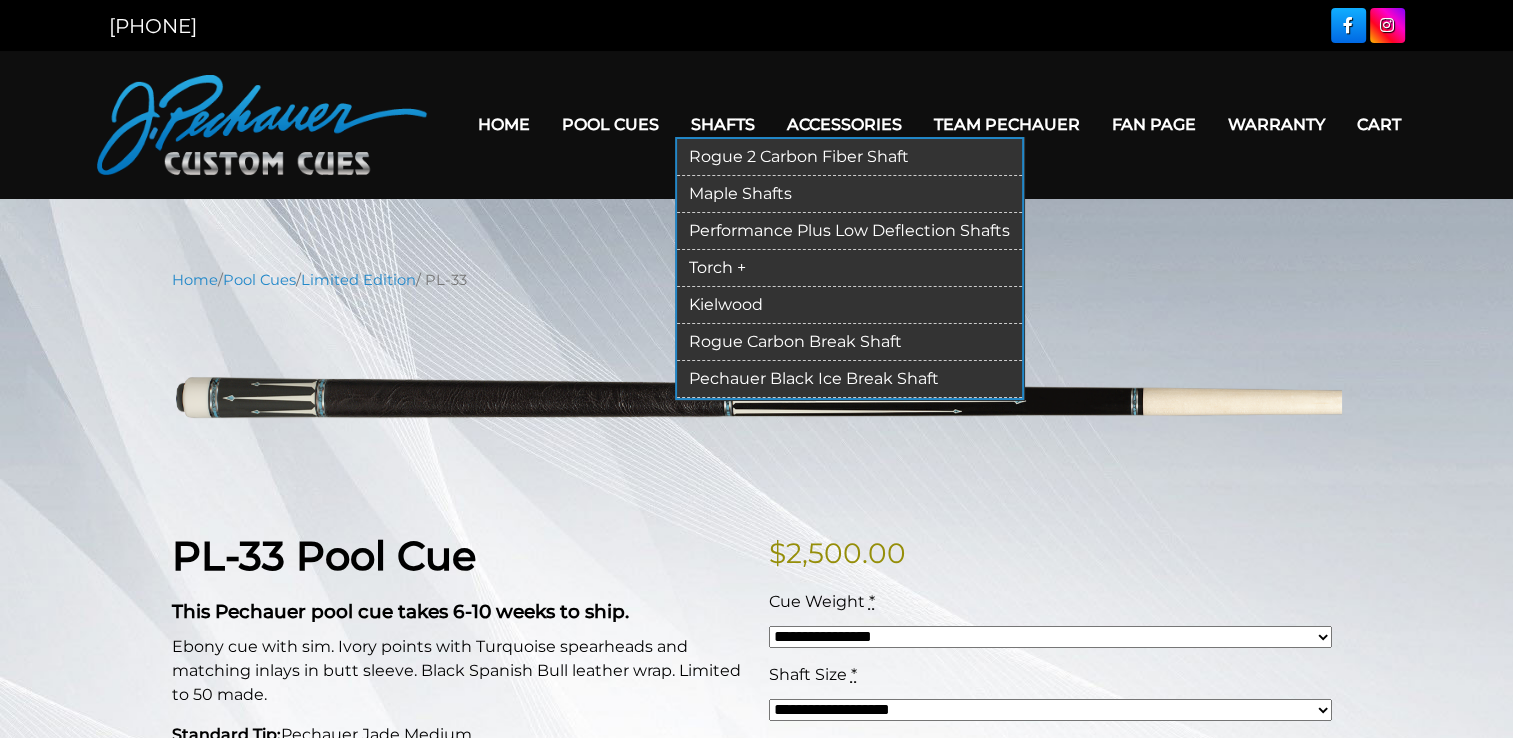 click on "Shafts" at bounding box center (723, 124) 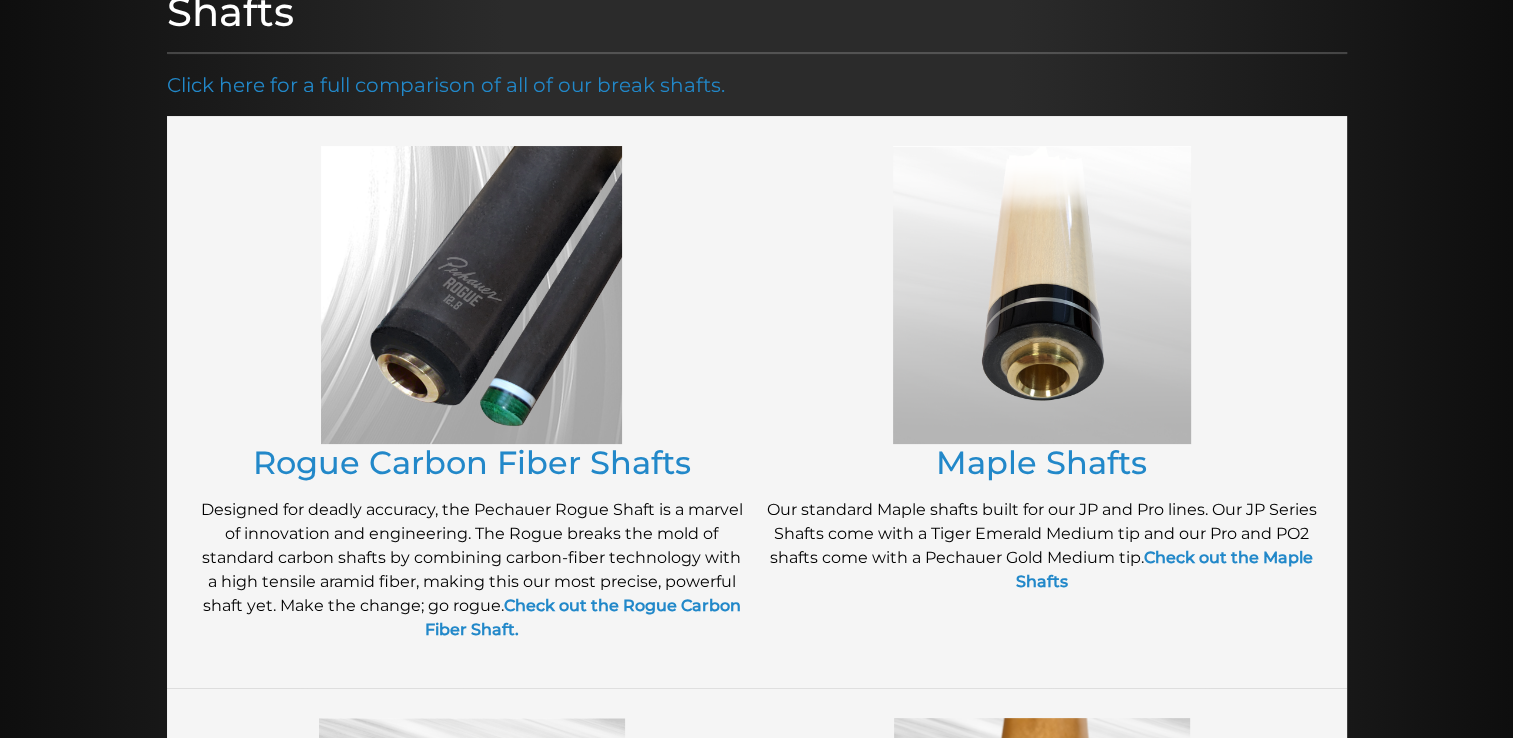 scroll, scrollTop: 284, scrollLeft: 0, axis: vertical 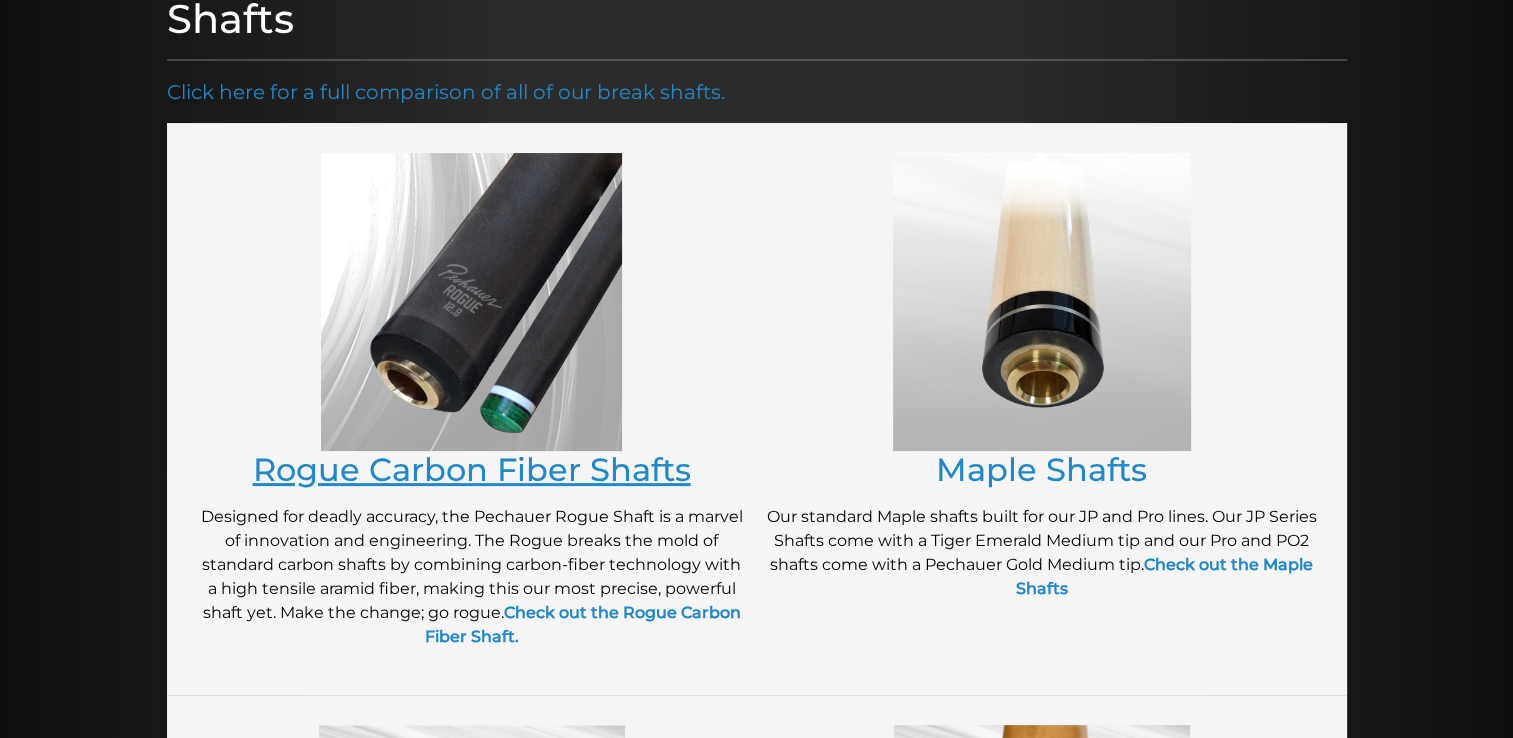 click on "Rogue Carbon Fiber Shafts" at bounding box center [472, 469] 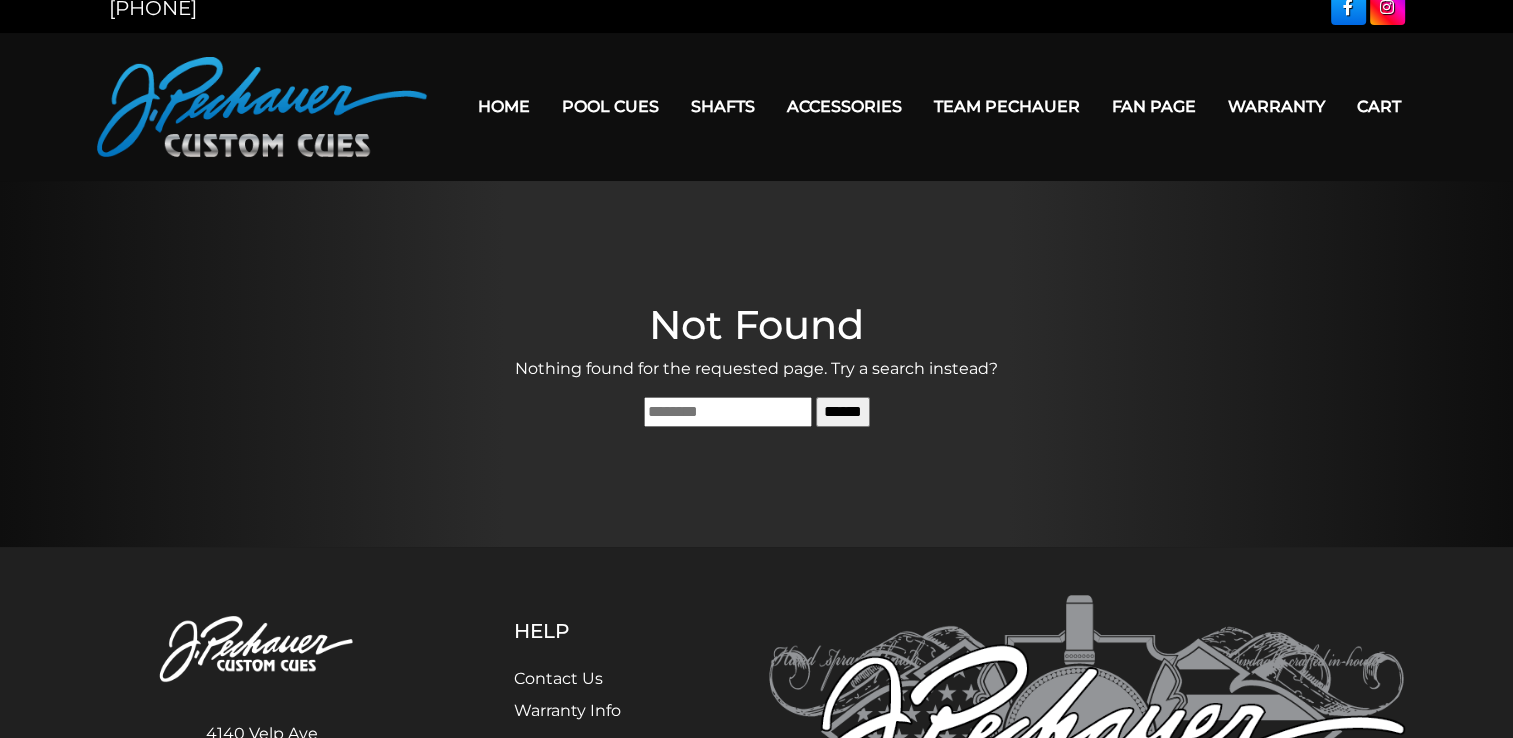 scroll, scrollTop: 36, scrollLeft: 0, axis: vertical 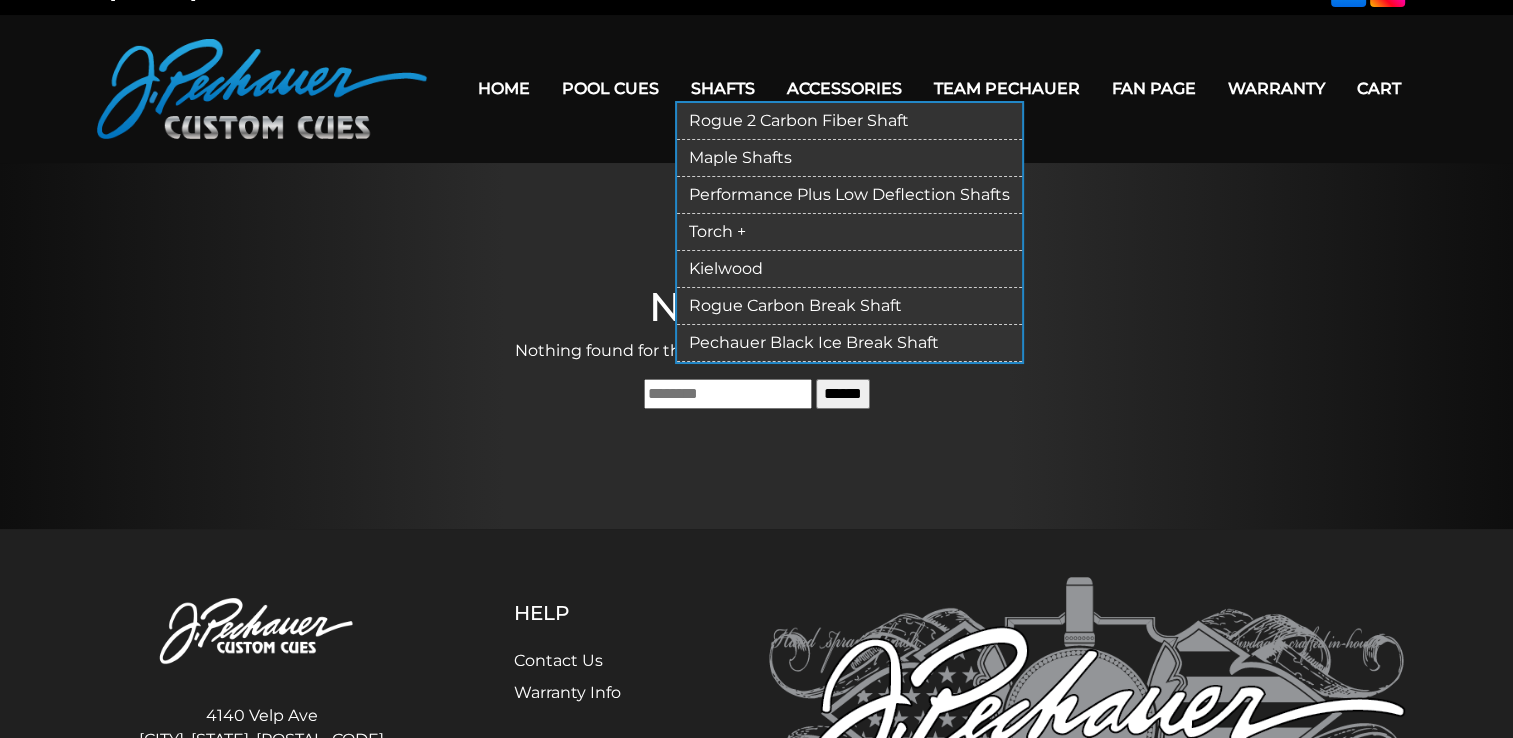 click on "Rogue 2 Carbon Fiber Shaft" at bounding box center (849, 121) 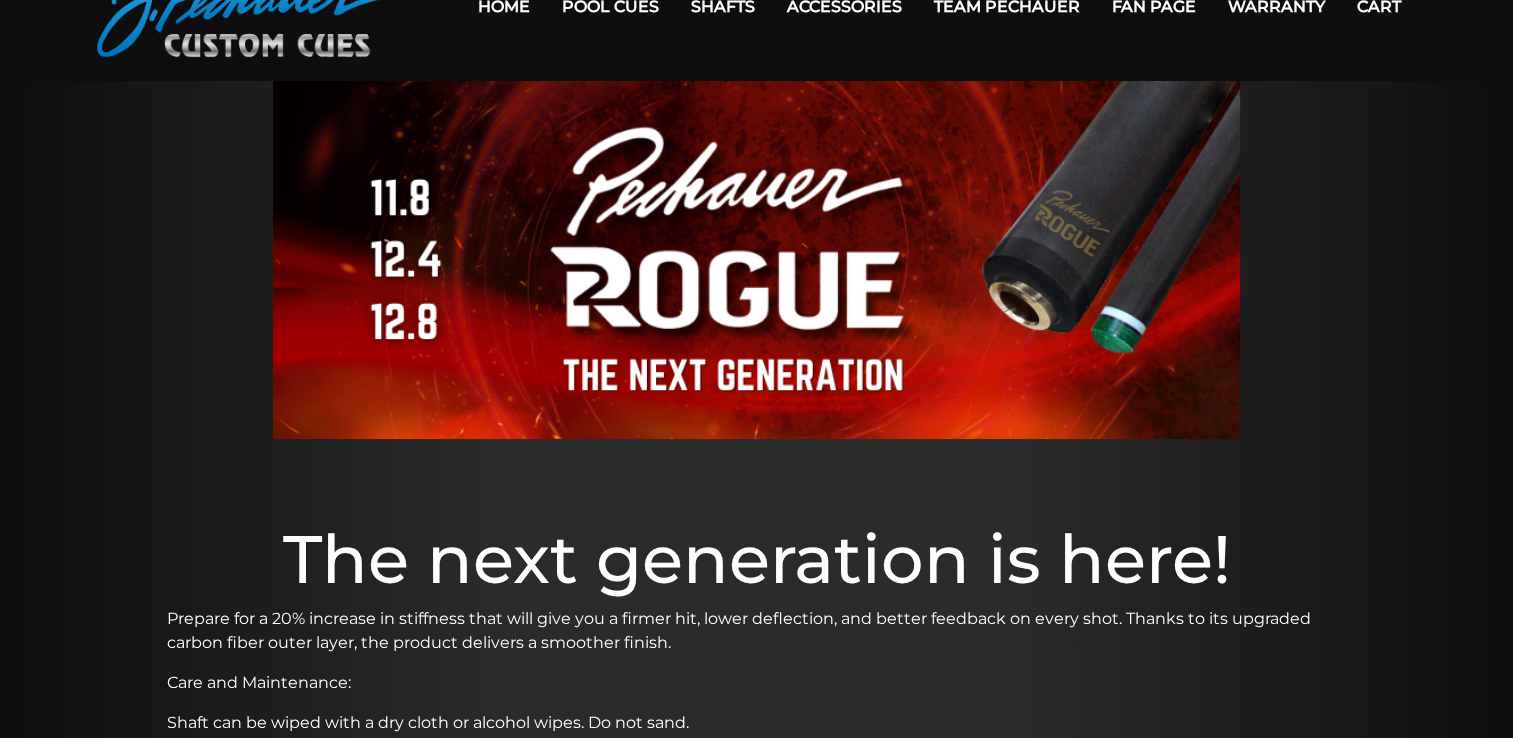 scroll, scrollTop: 0, scrollLeft: 0, axis: both 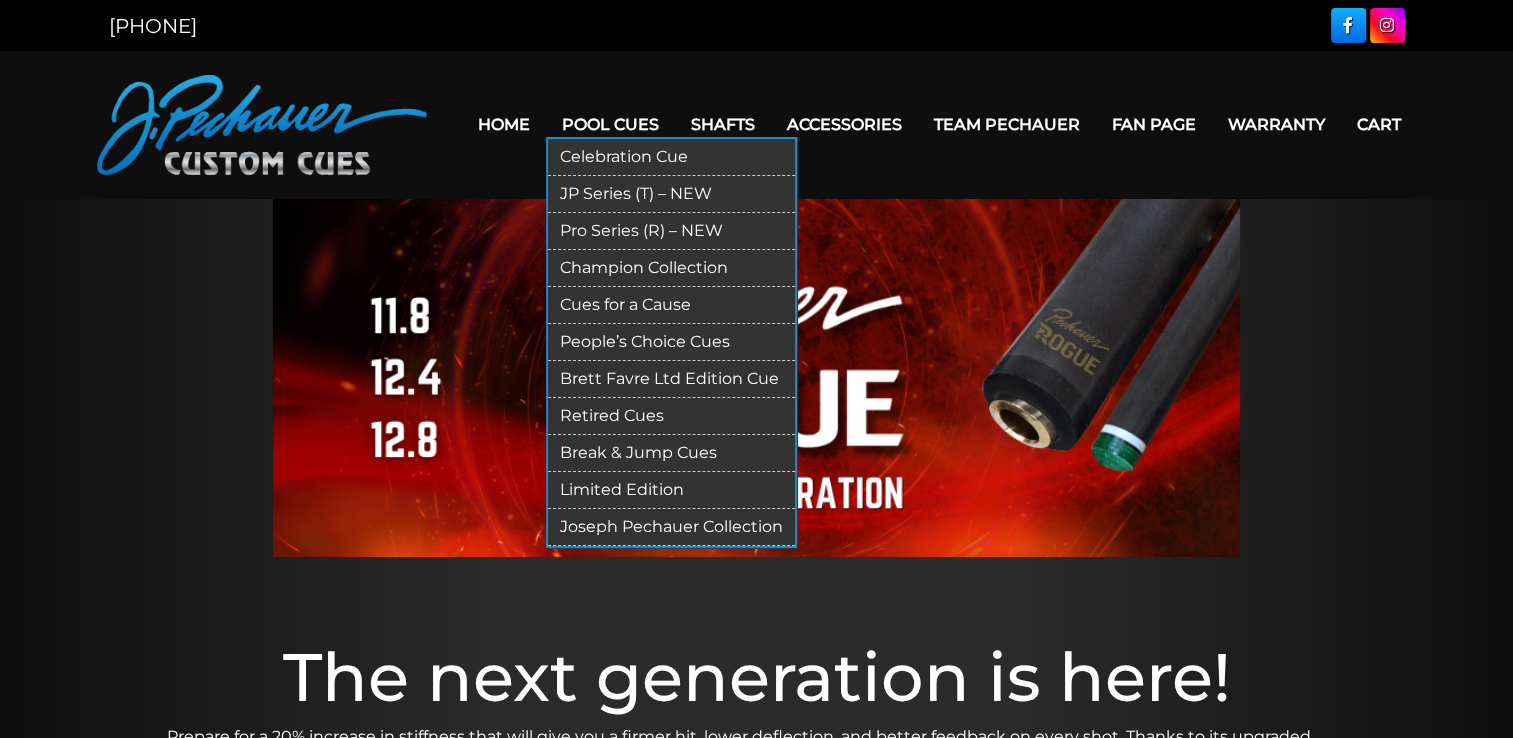 click on "JP Series (T) – NEW" at bounding box center (671, 194) 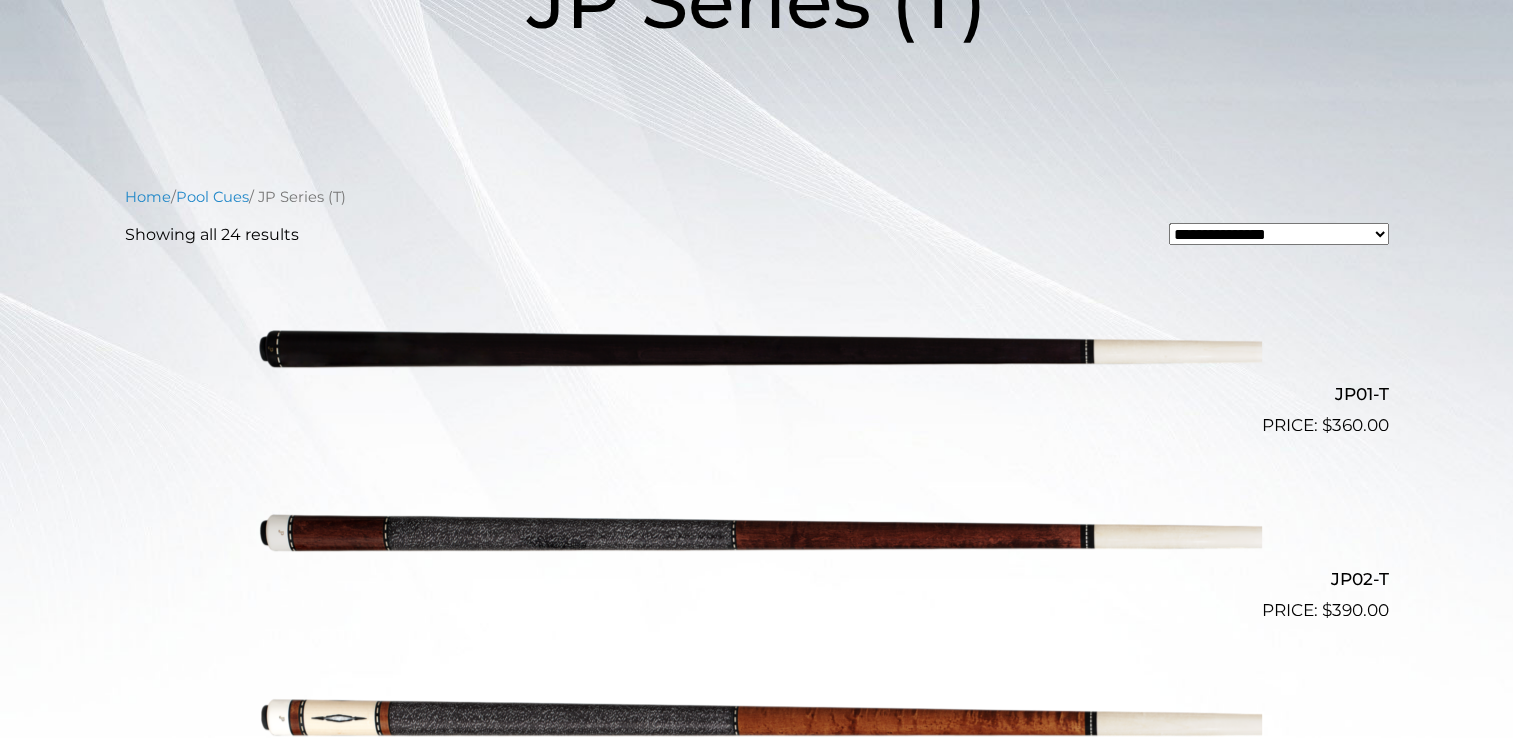 scroll, scrollTop: 0, scrollLeft: 0, axis: both 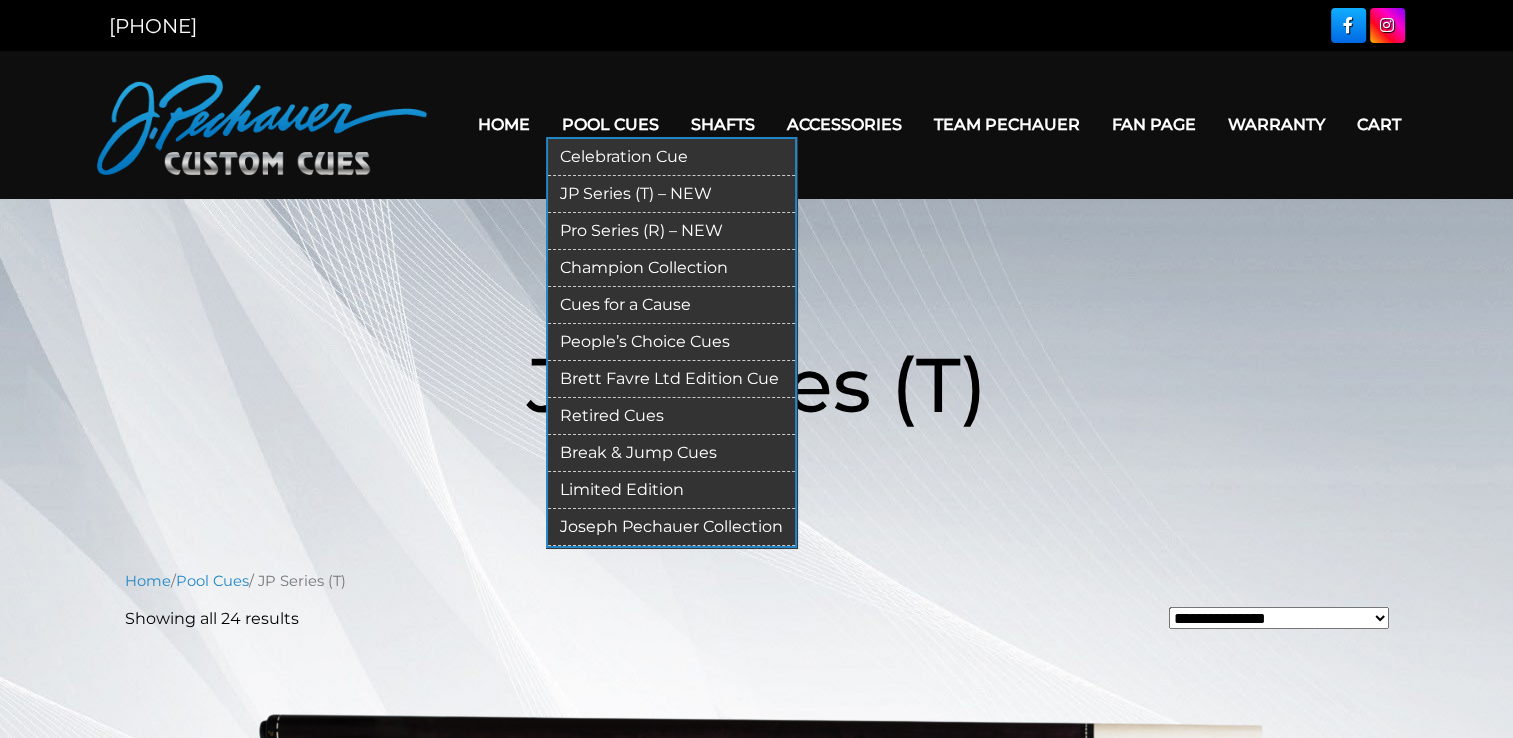 click on "Pro Series (R) – NEW" at bounding box center [671, 231] 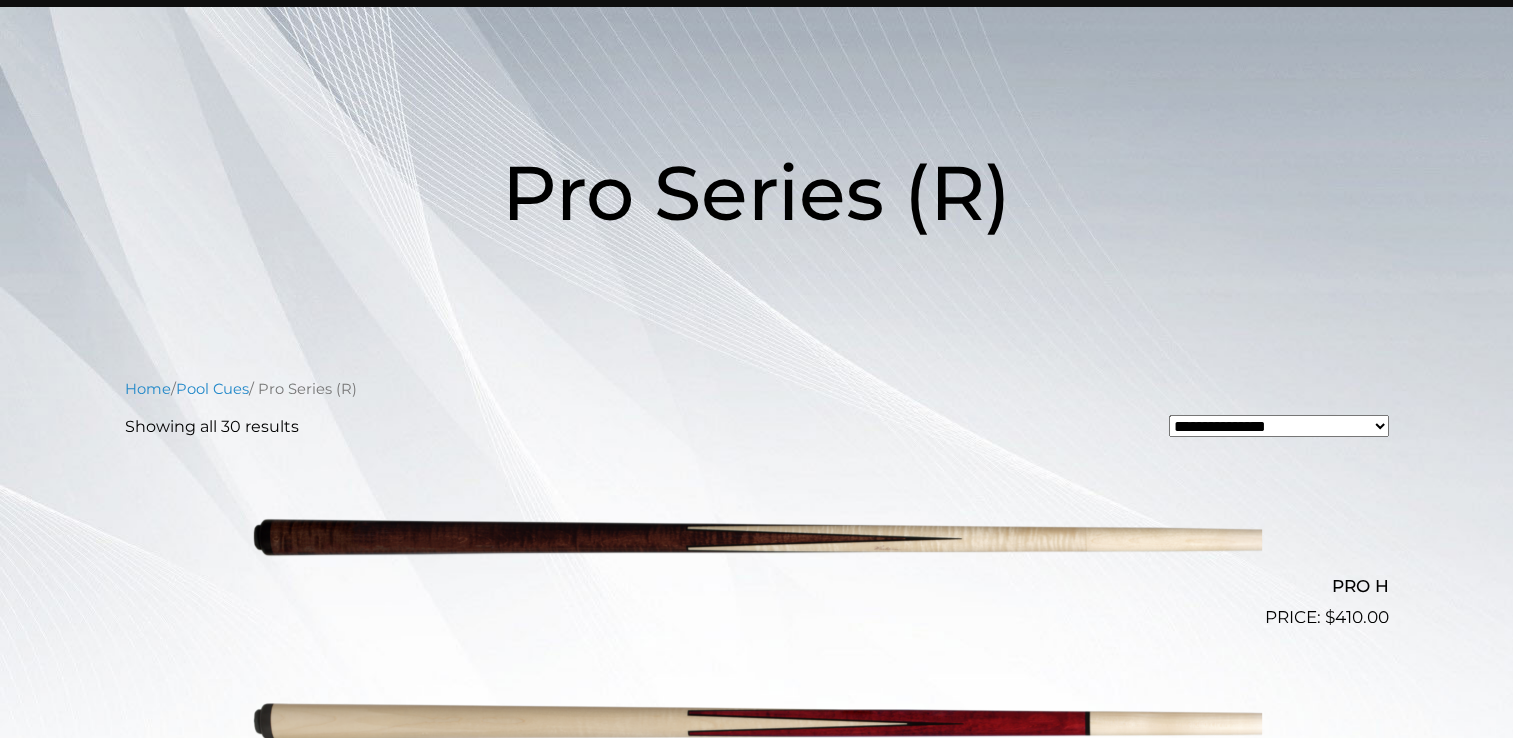 scroll, scrollTop: 0, scrollLeft: 0, axis: both 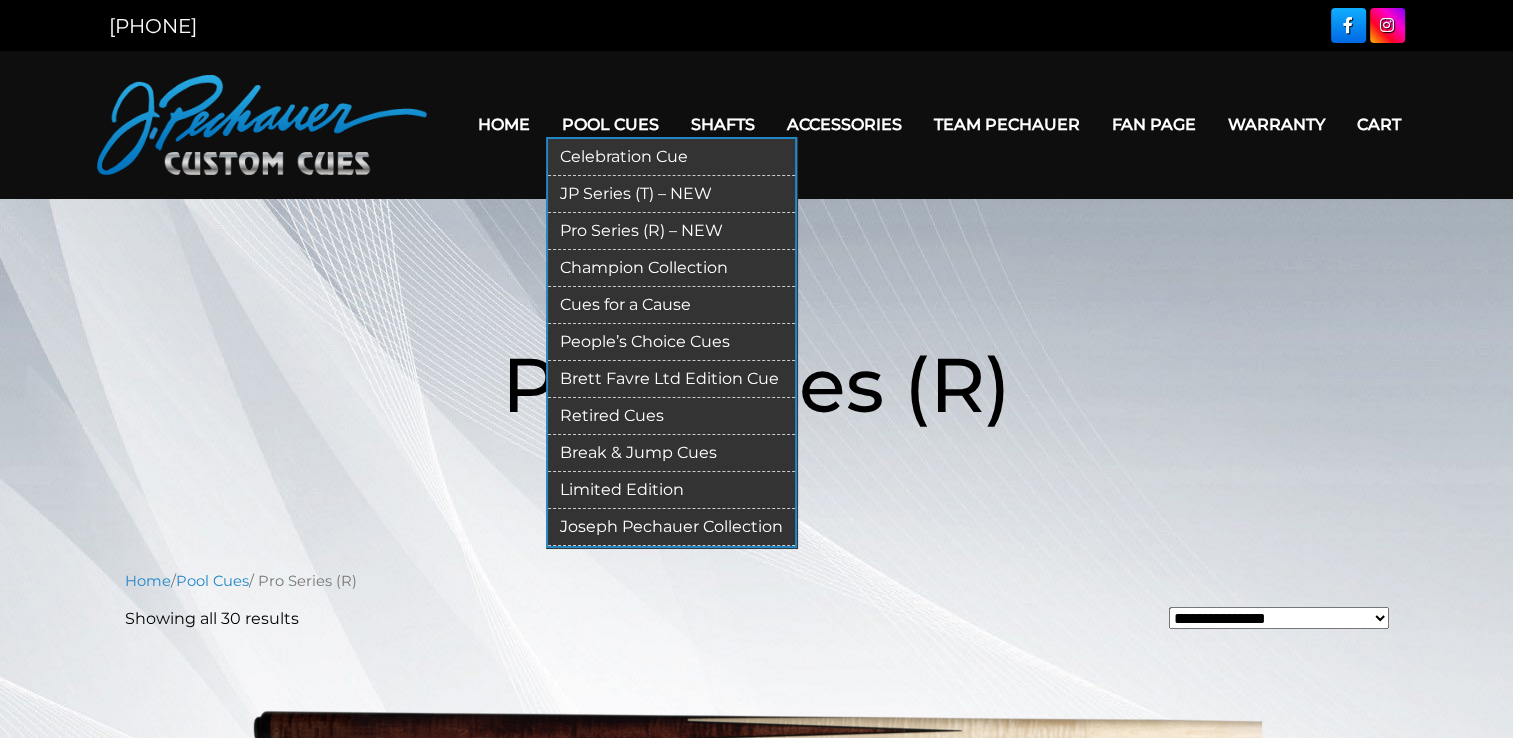click on "Champion Collection" at bounding box center (671, 268) 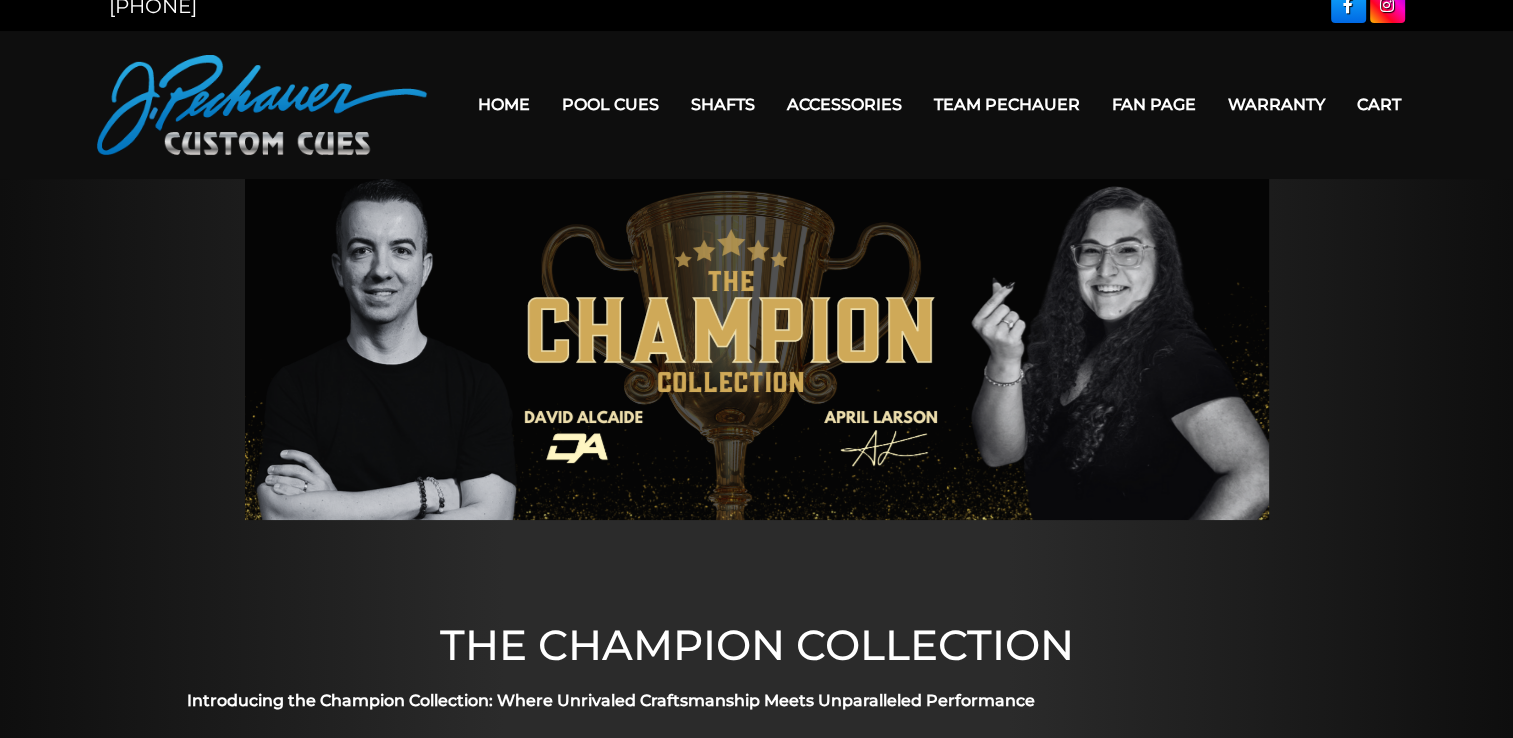 scroll, scrollTop: 19, scrollLeft: 0, axis: vertical 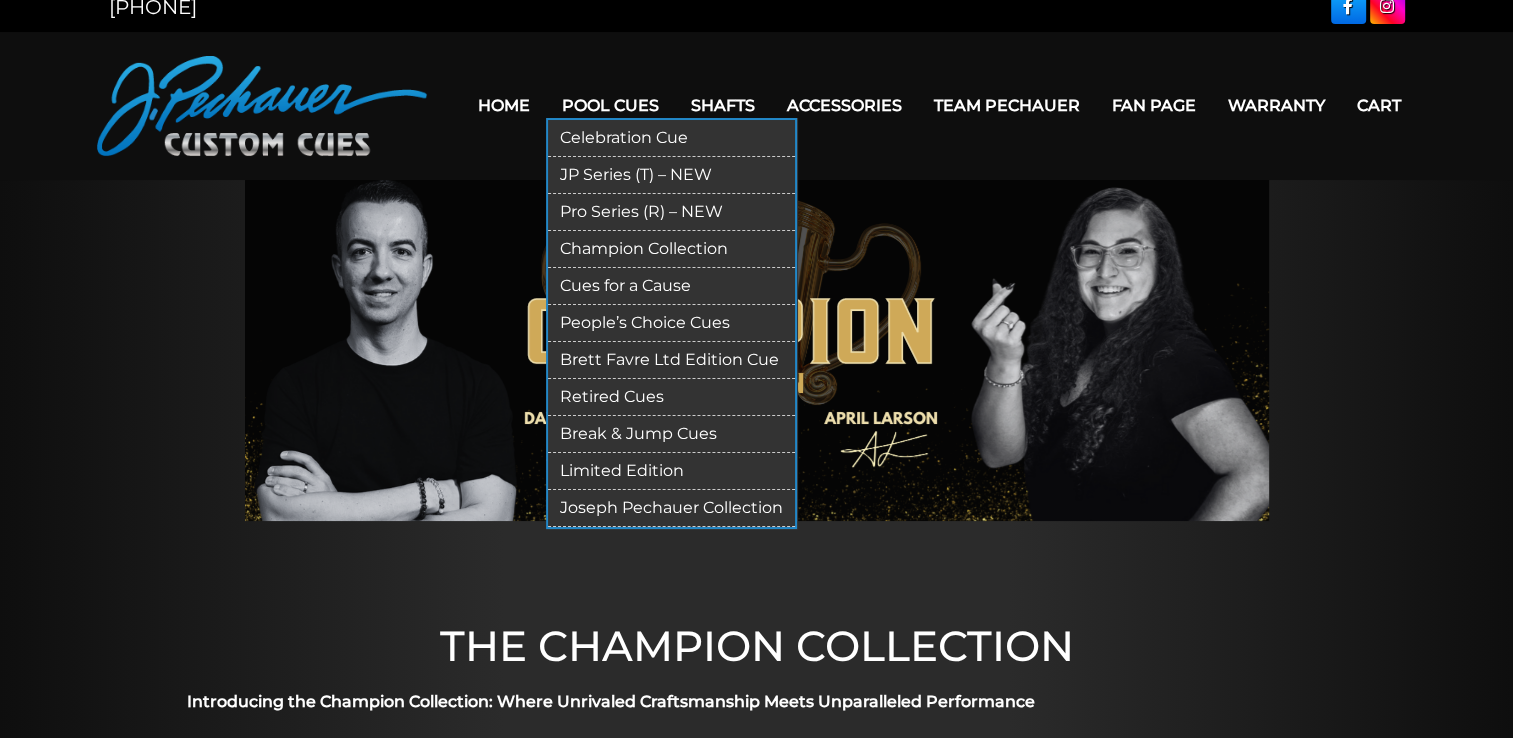 click on "People’s Choice Cues" at bounding box center (671, 323) 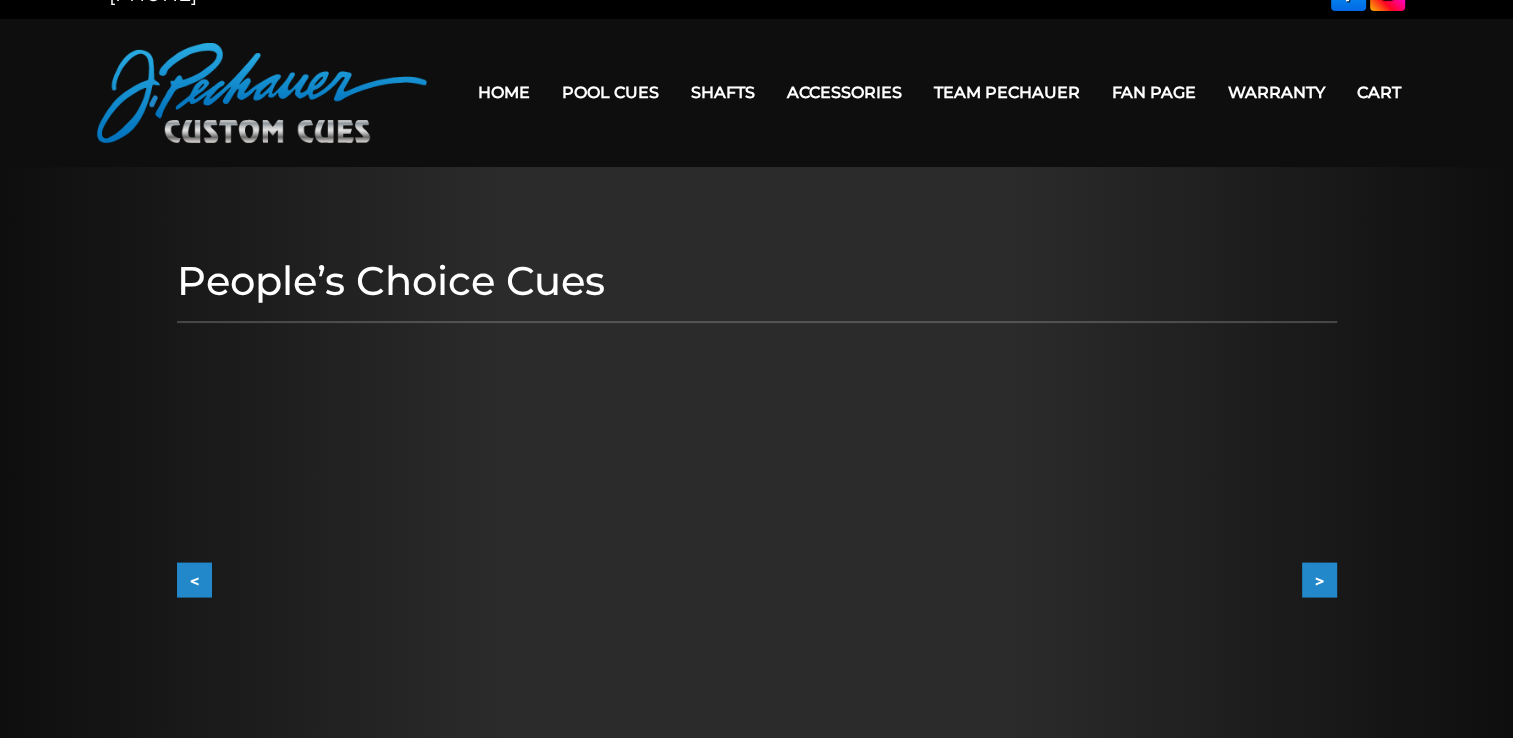 scroll, scrollTop: 0, scrollLeft: 0, axis: both 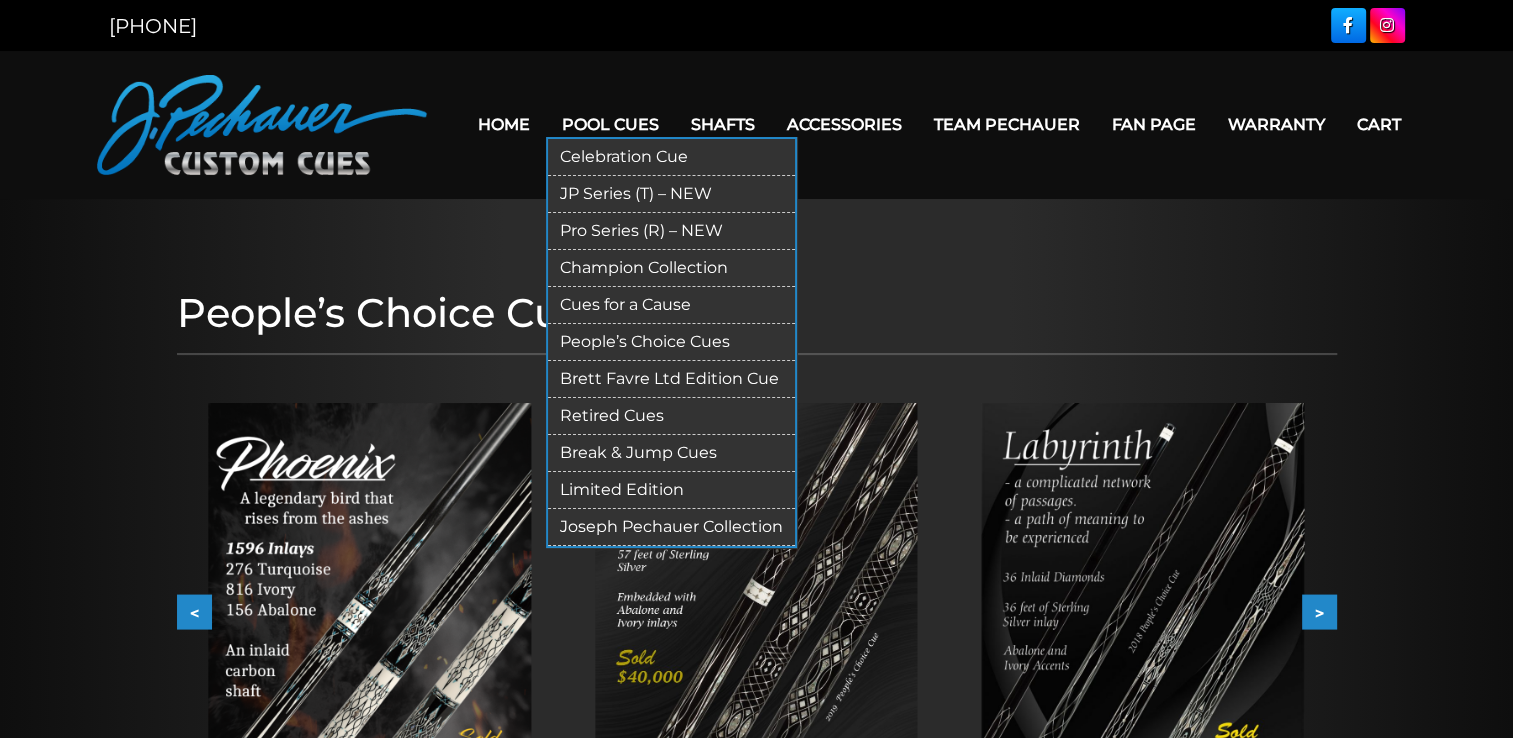 click on "Limited Edition" at bounding box center (671, 490) 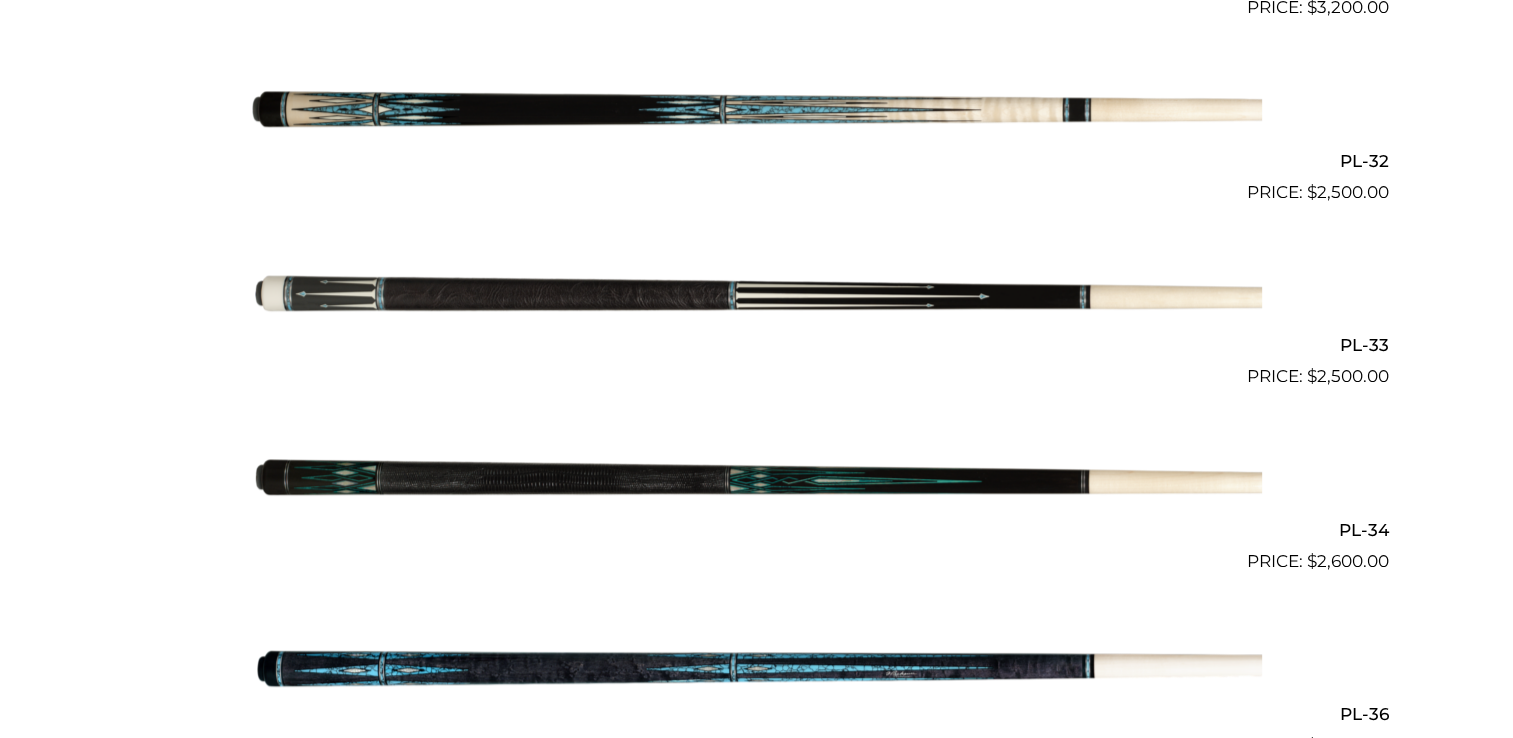 scroll, scrollTop: 1394, scrollLeft: 0, axis: vertical 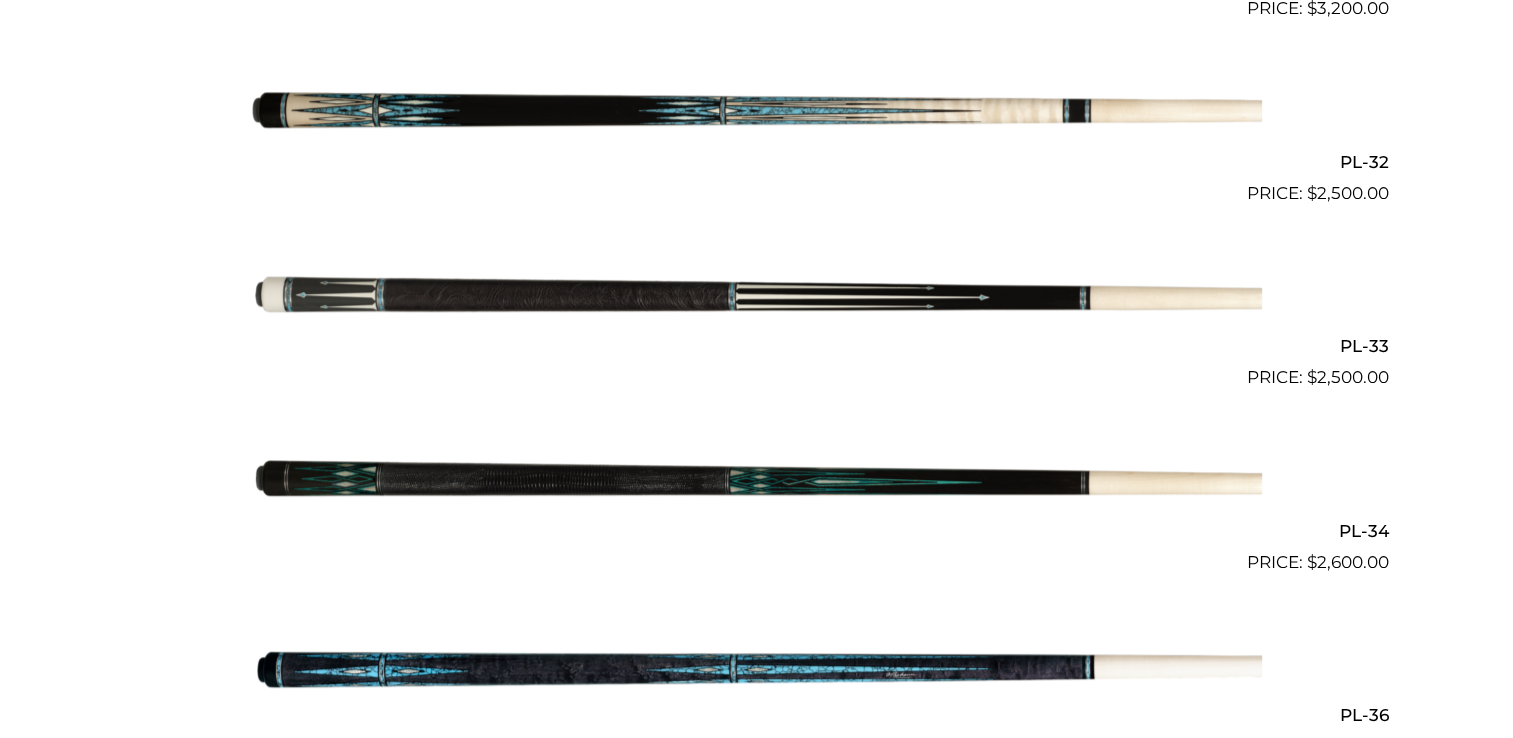 click at bounding box center (757, 299) 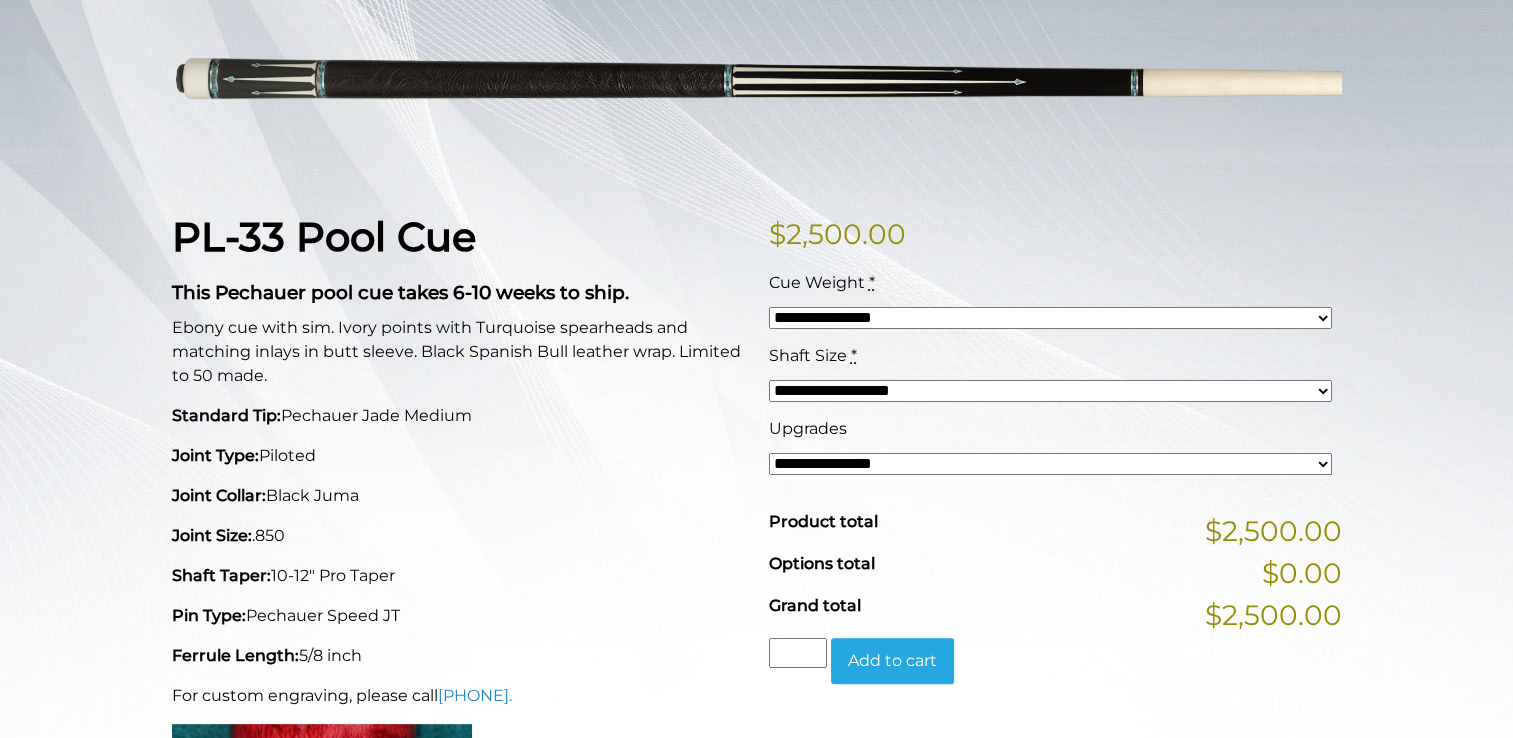 scroll, scrollTop: 0, scrollLeft: 0, axis: both 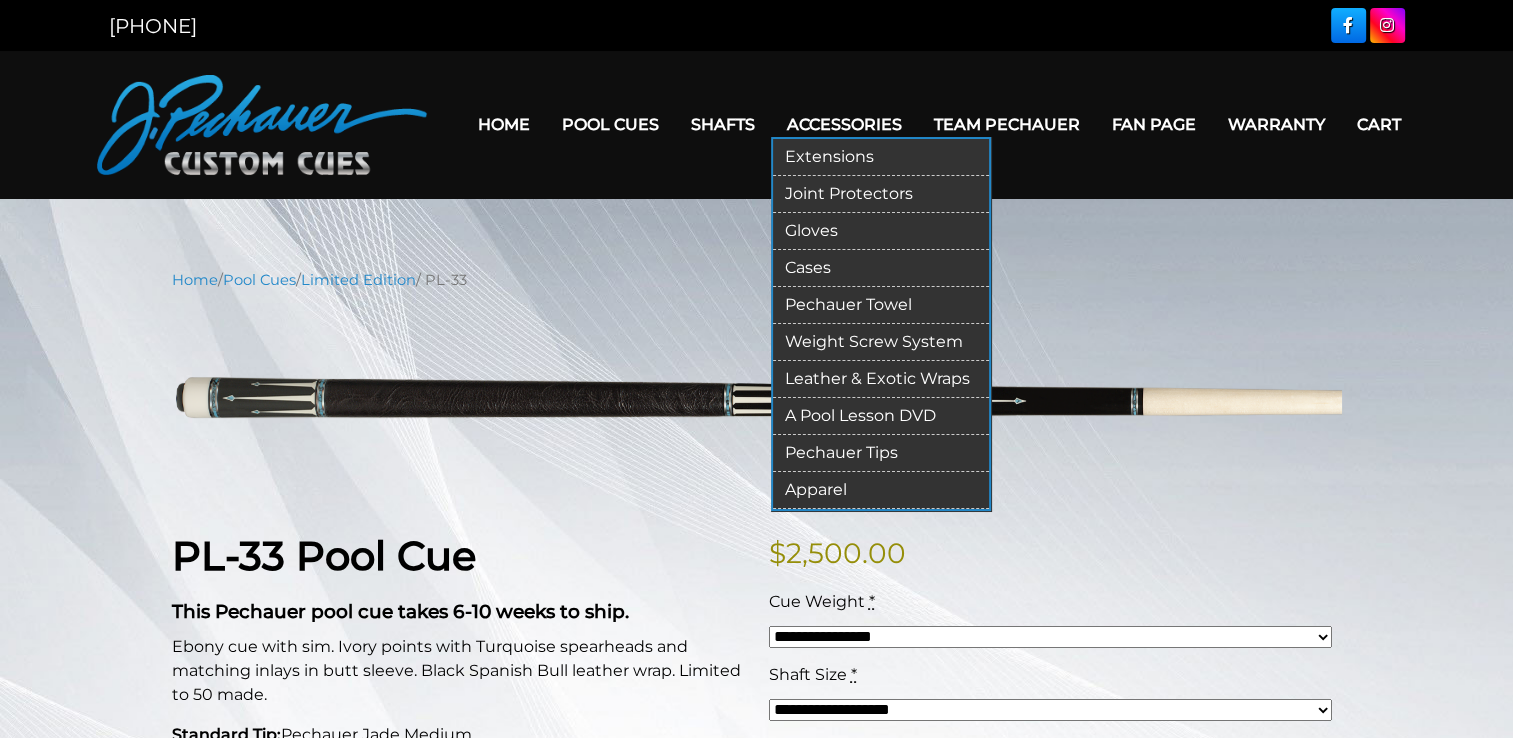 click on "Apparel" at bounding box center (881, 490) 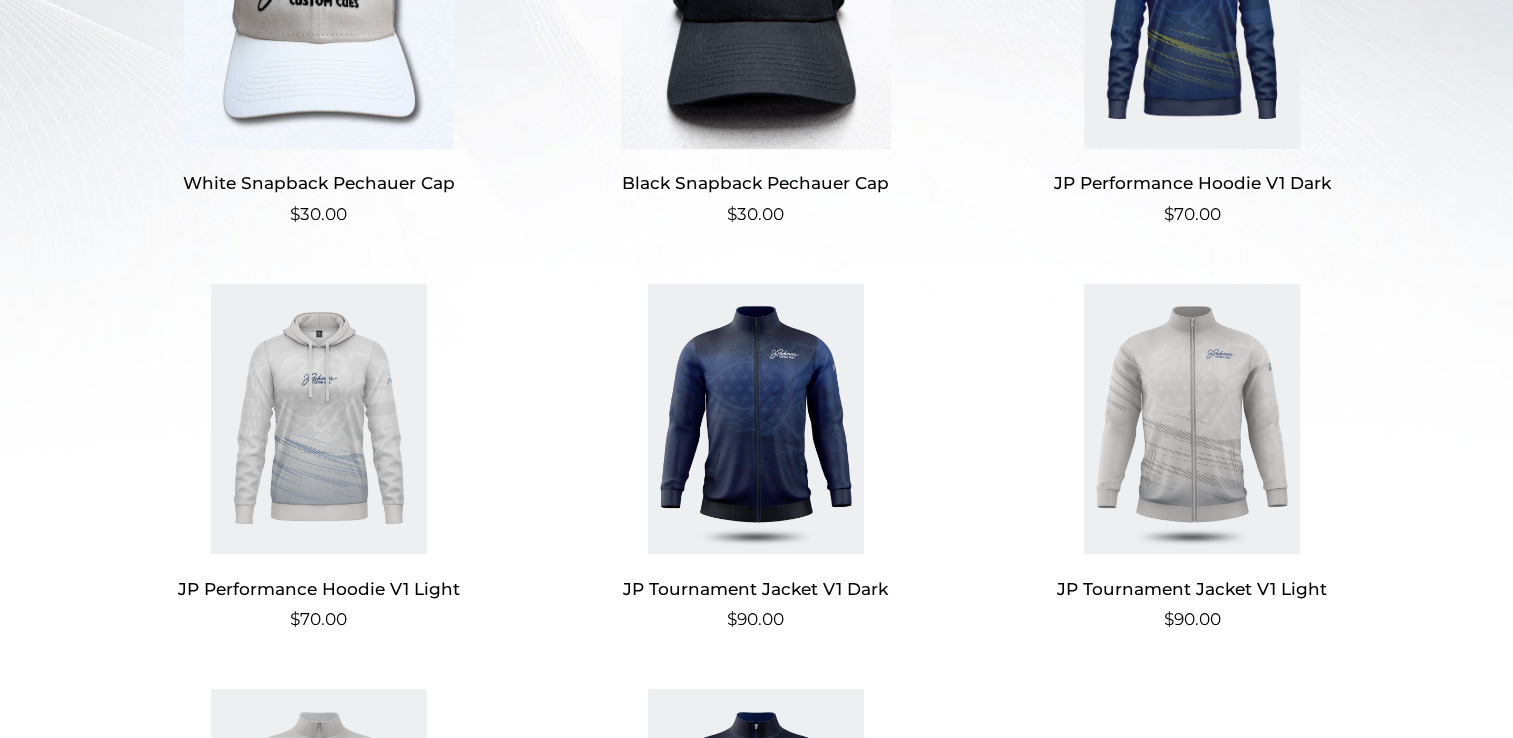 scroll, scrollTop: 360, scrollLeft: 0, axis: vertical 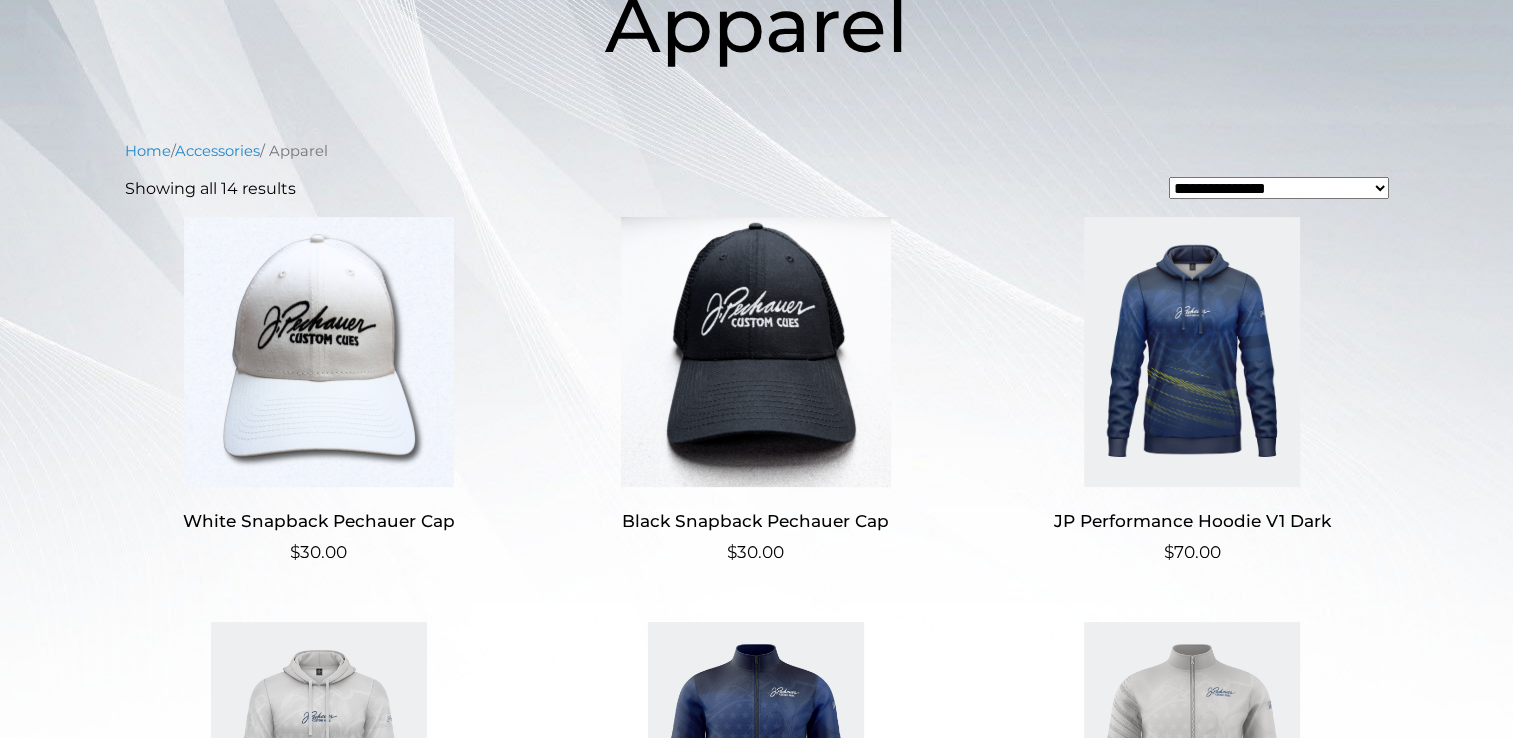 click at bounding box center [755, 352] 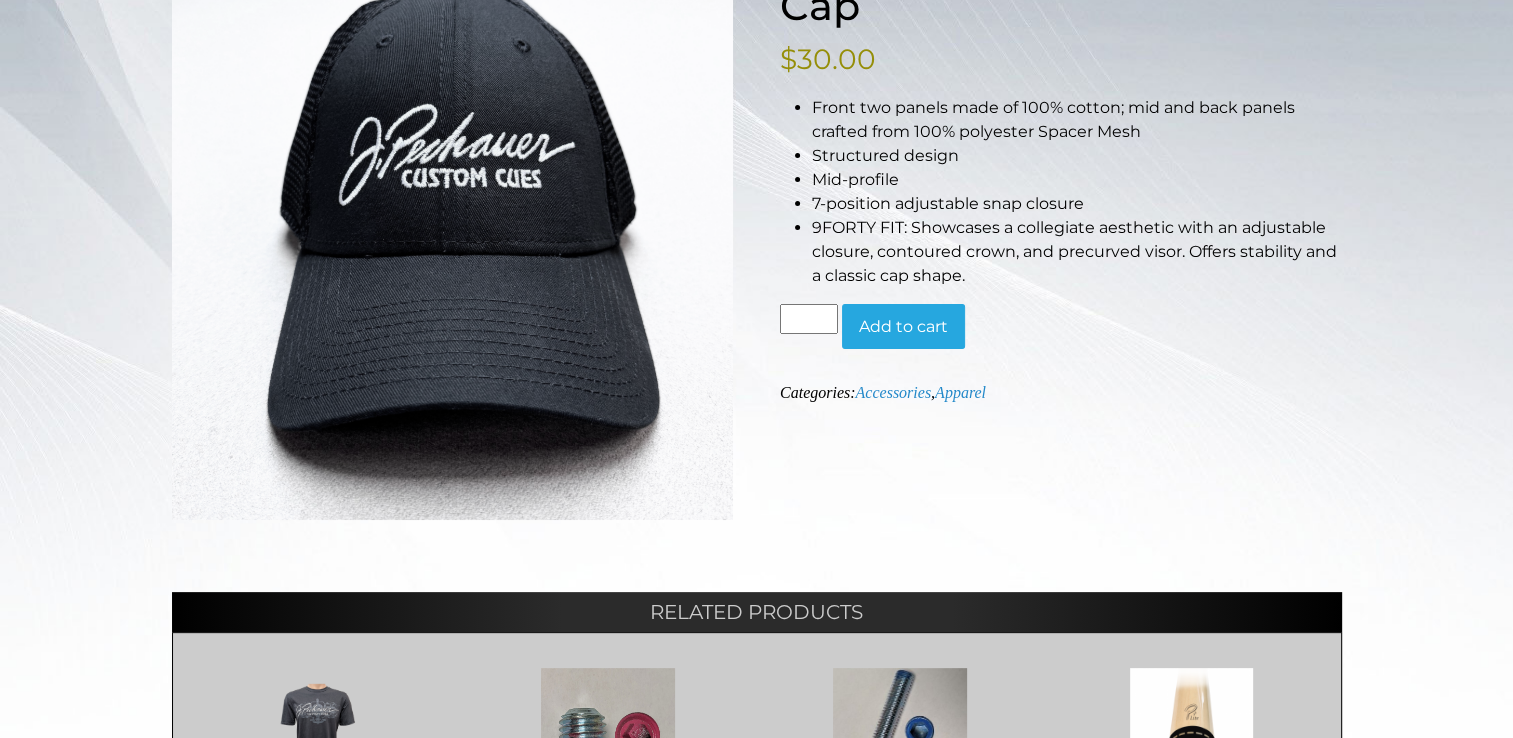 scroll, scrollTop: 0, scrollLeft: 0, axis: both 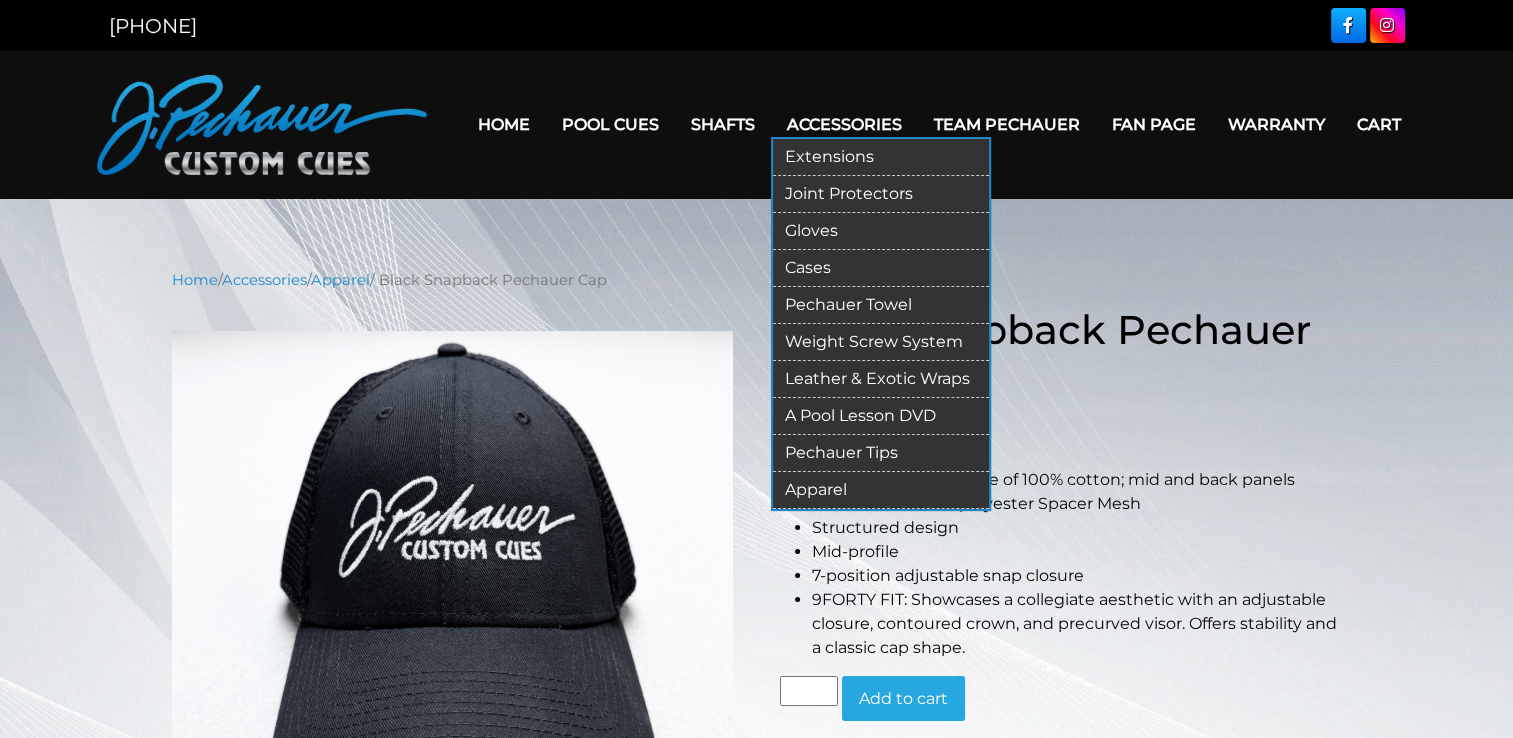 click on "Extensions" at bounding box center (881, 157) 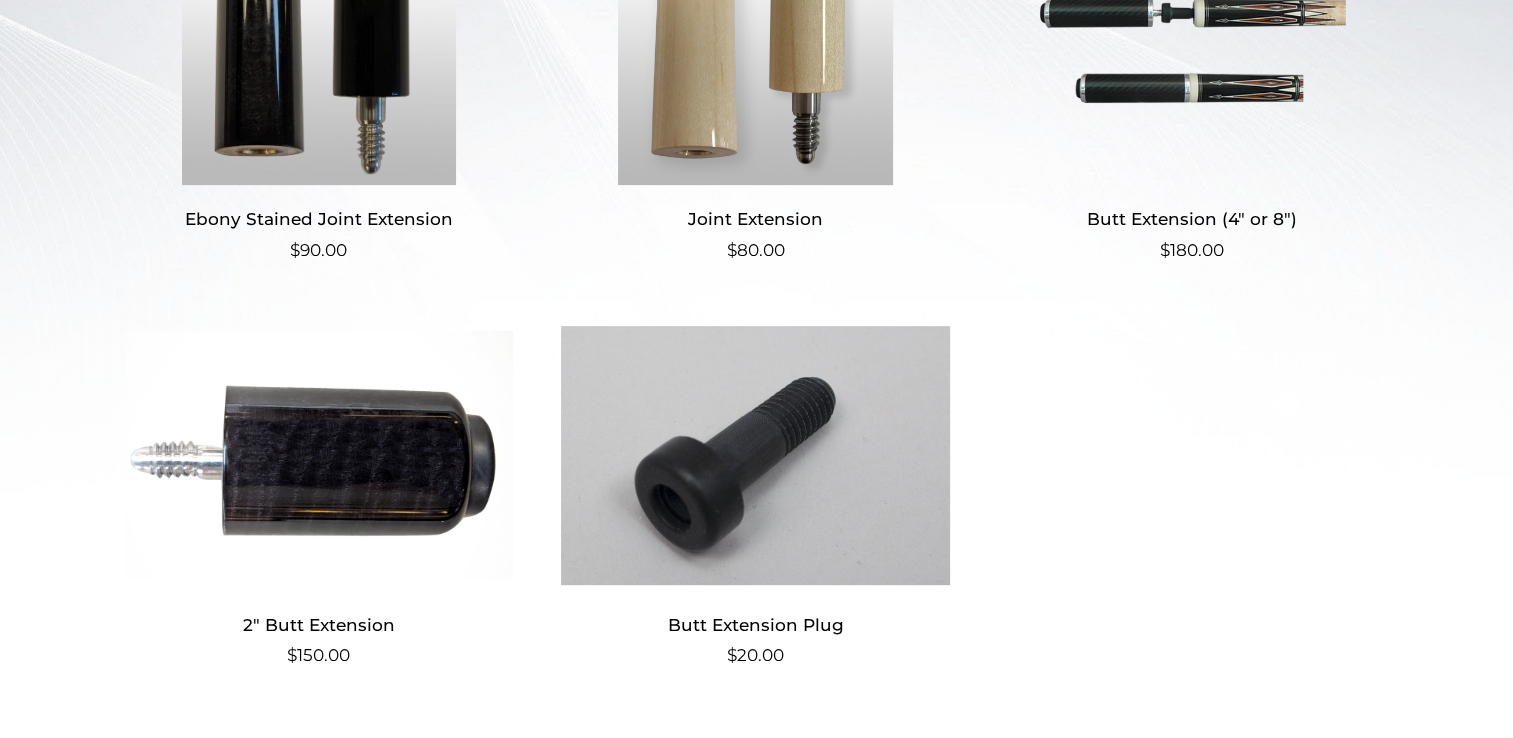 scroll, scrollTop: 0, scrollLeft: 0, axis: both 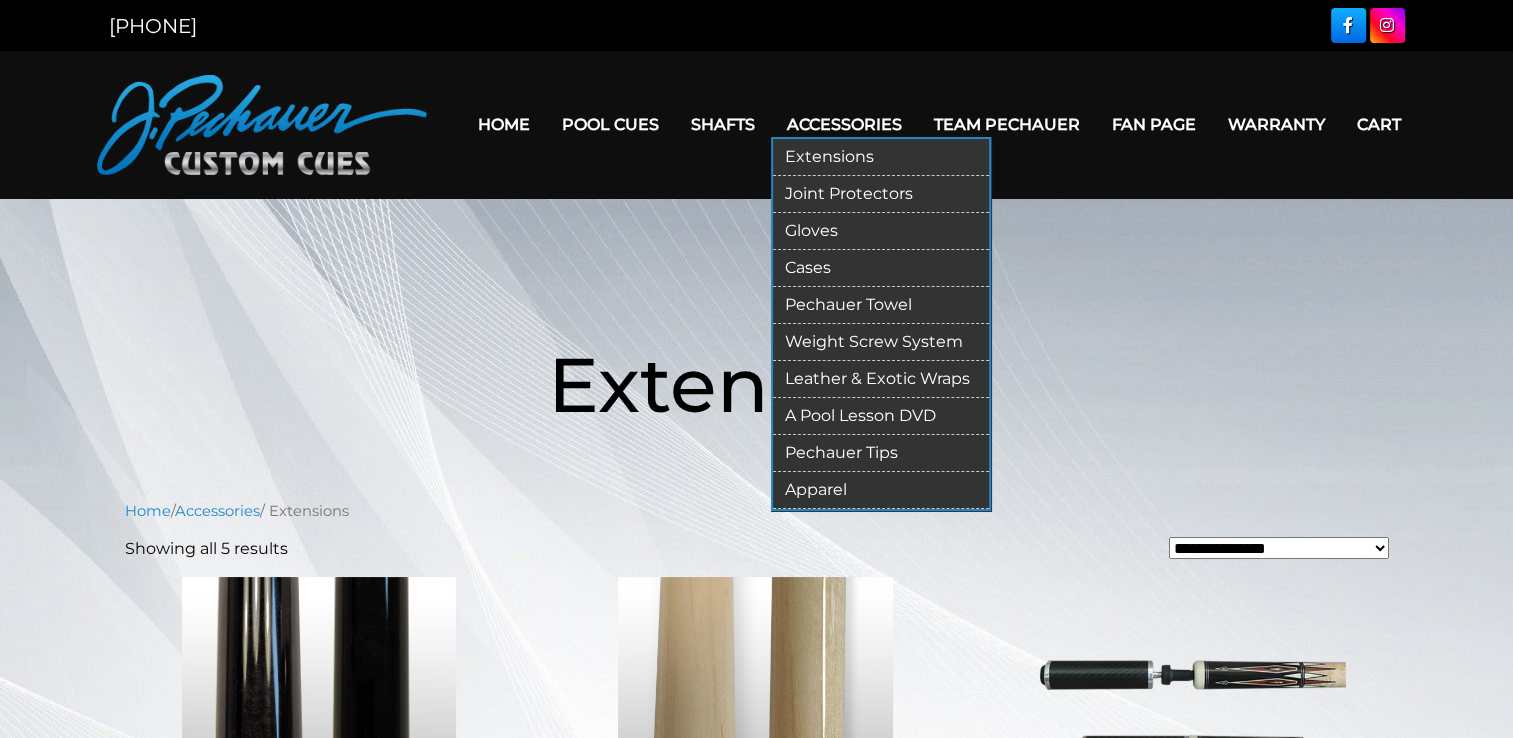 click on "Joint Protectors" at bounding box center (881, 194) 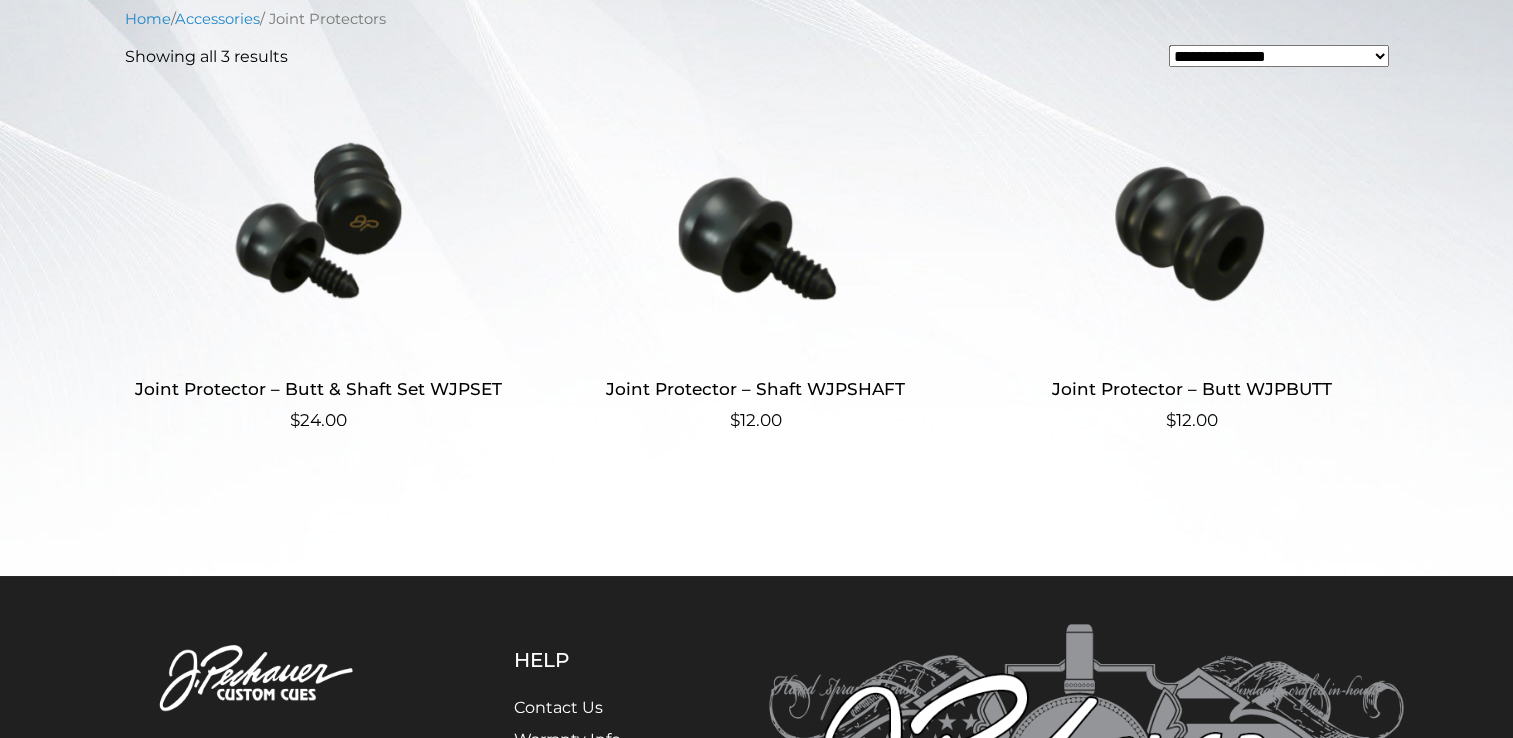 scroll, scrollTop: 558, scrollLeft: 0, axis: vertical 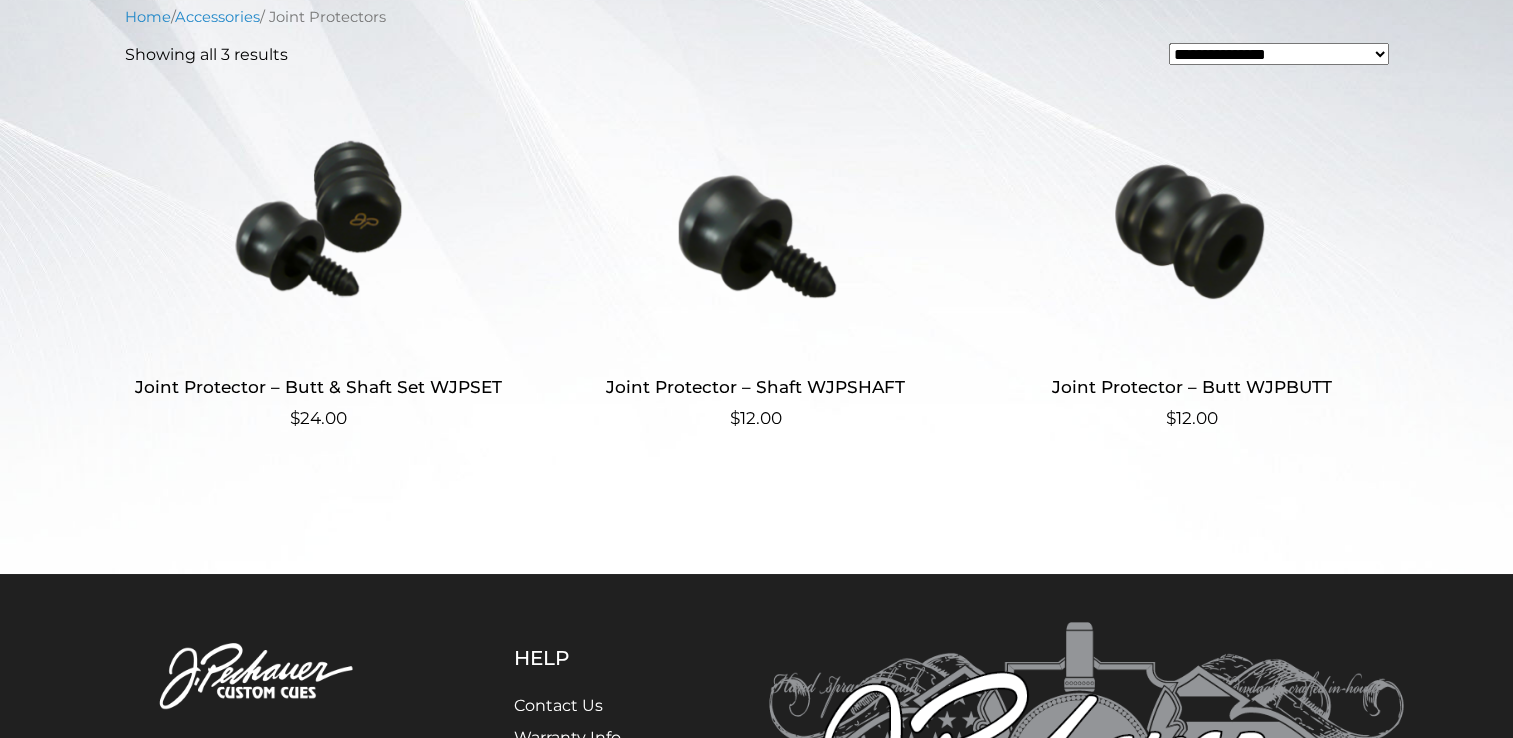 click at bounding box center [319, 218] 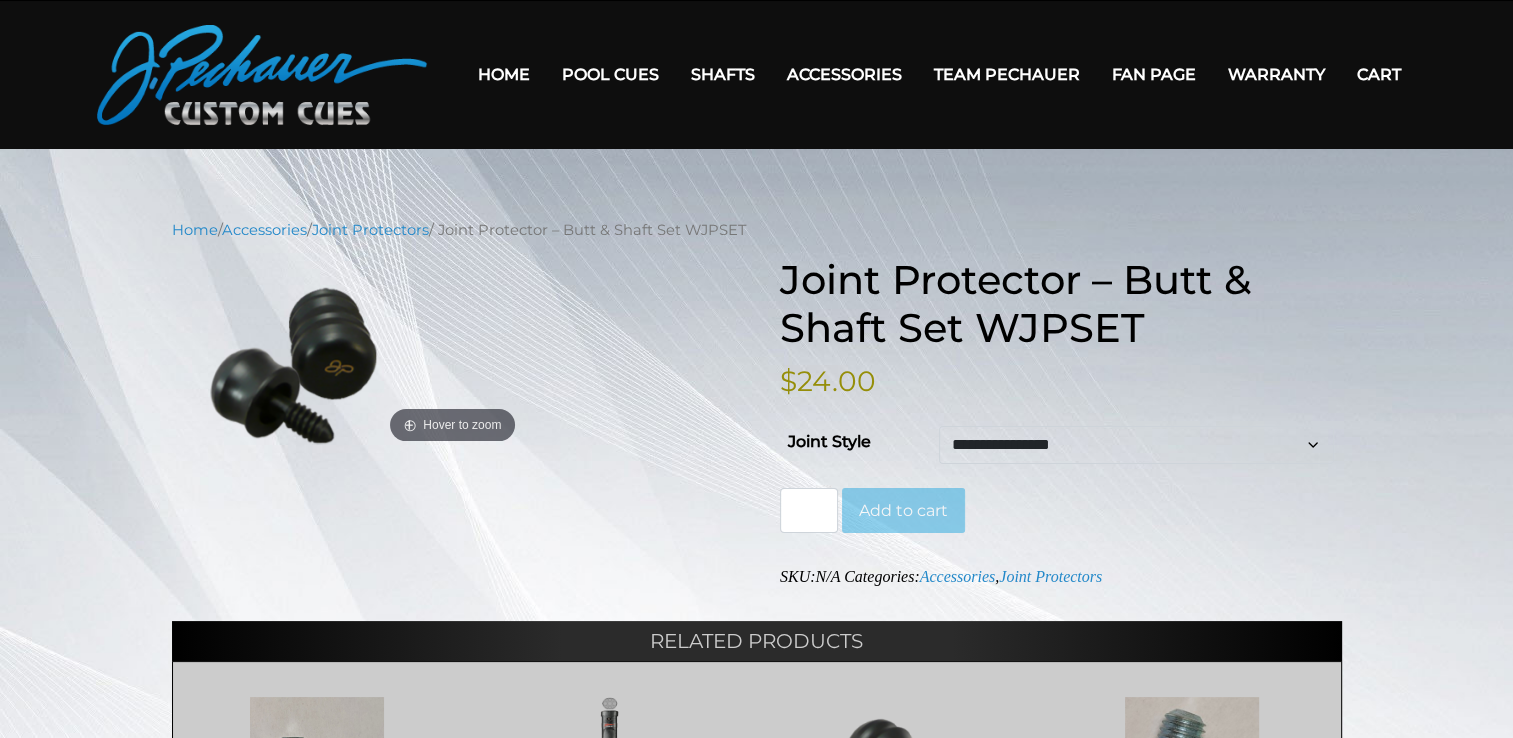 scroll, scrollTop: 0, scrollLeft: 0, axis: both 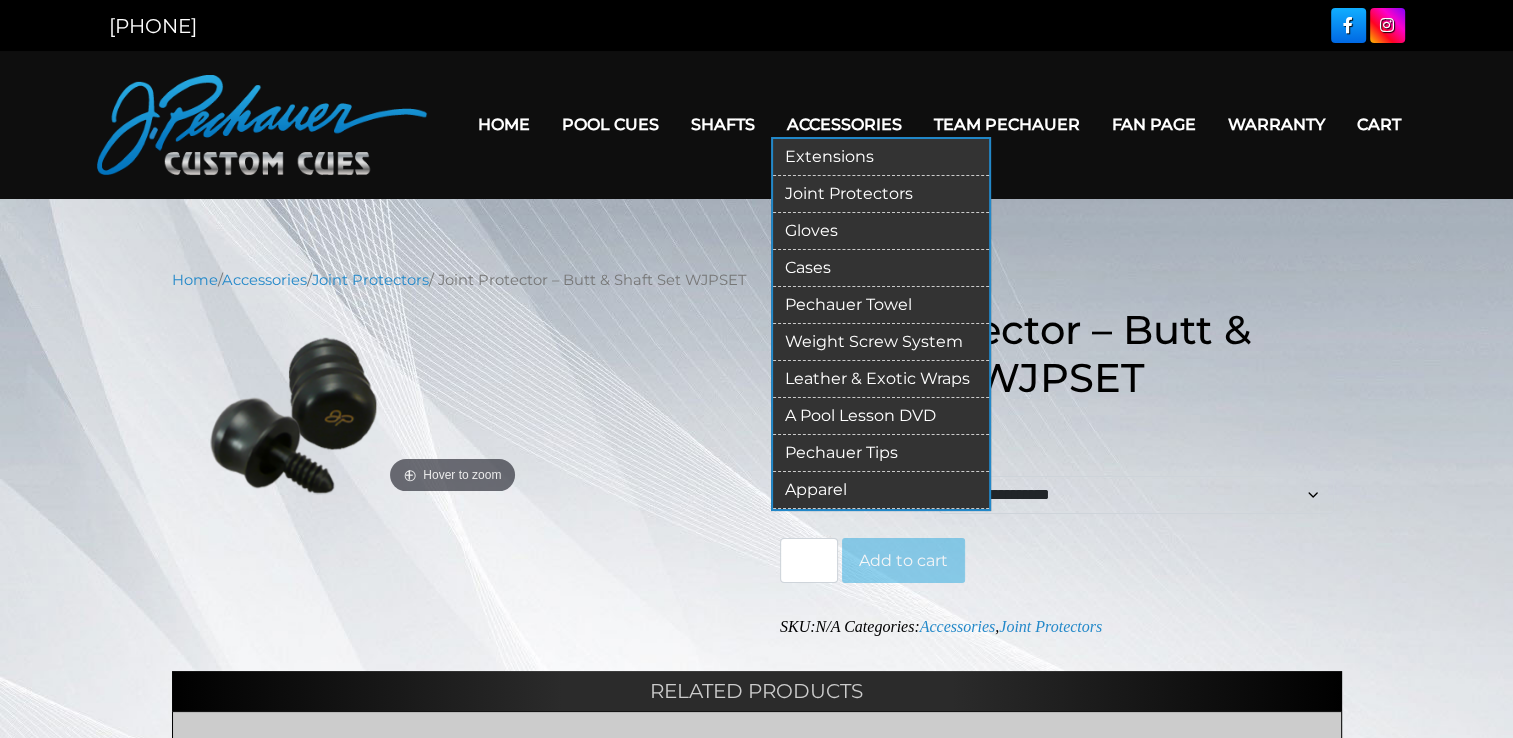 click on "Cases" at bounding box center (881, 268) 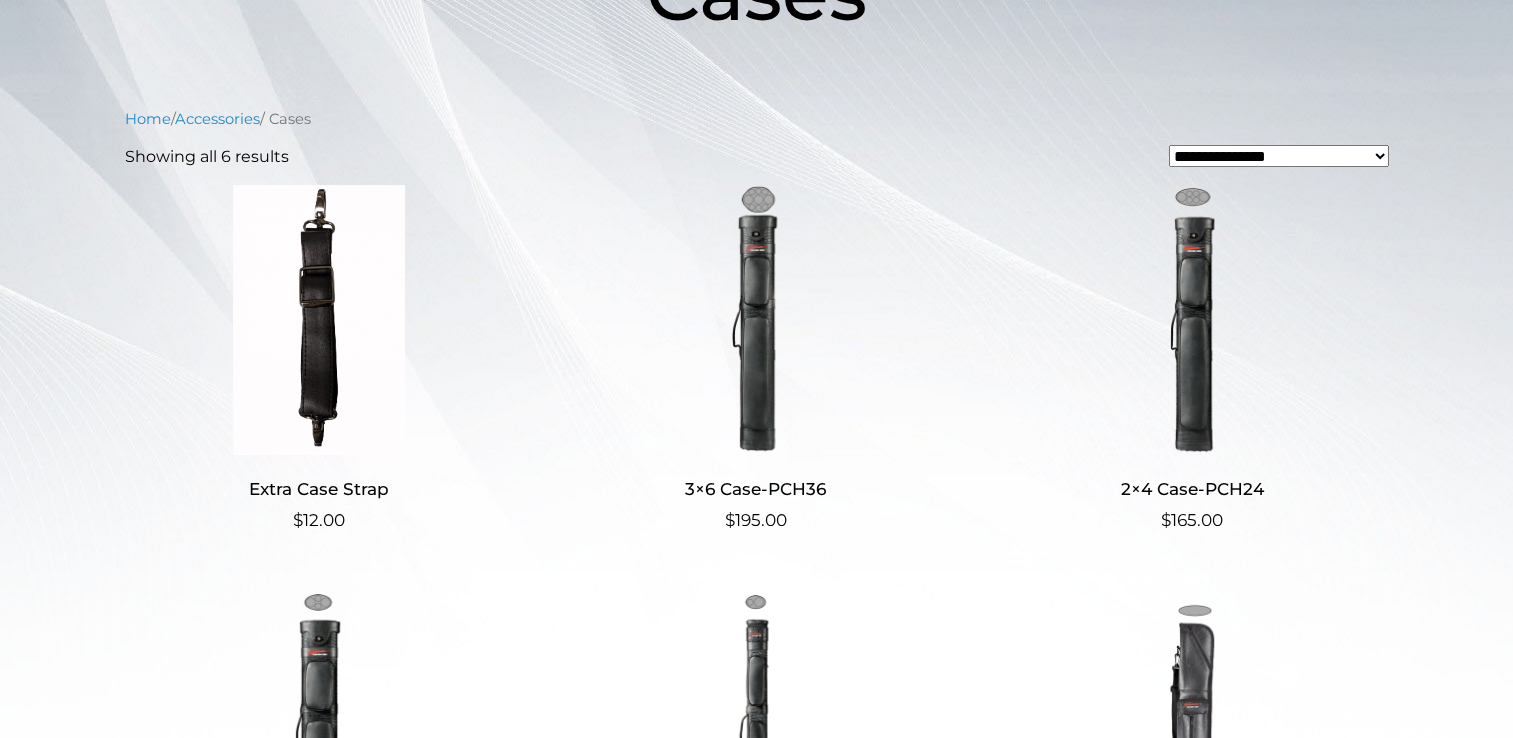 scroll, scrollTop: 392, scrollLeft: 0, axis: vertical 